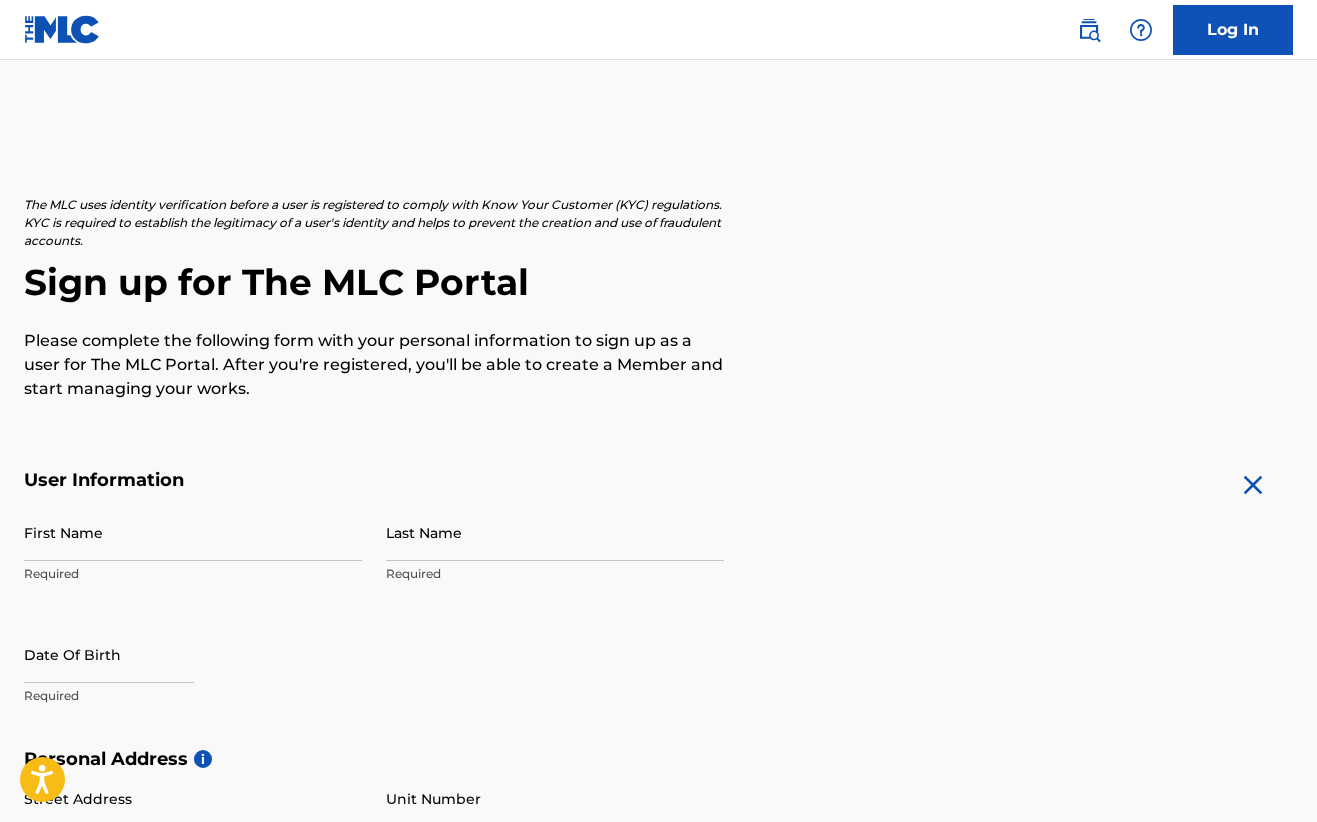 scroll, scrollTop: 0, scrollLeft: 0, axis: both 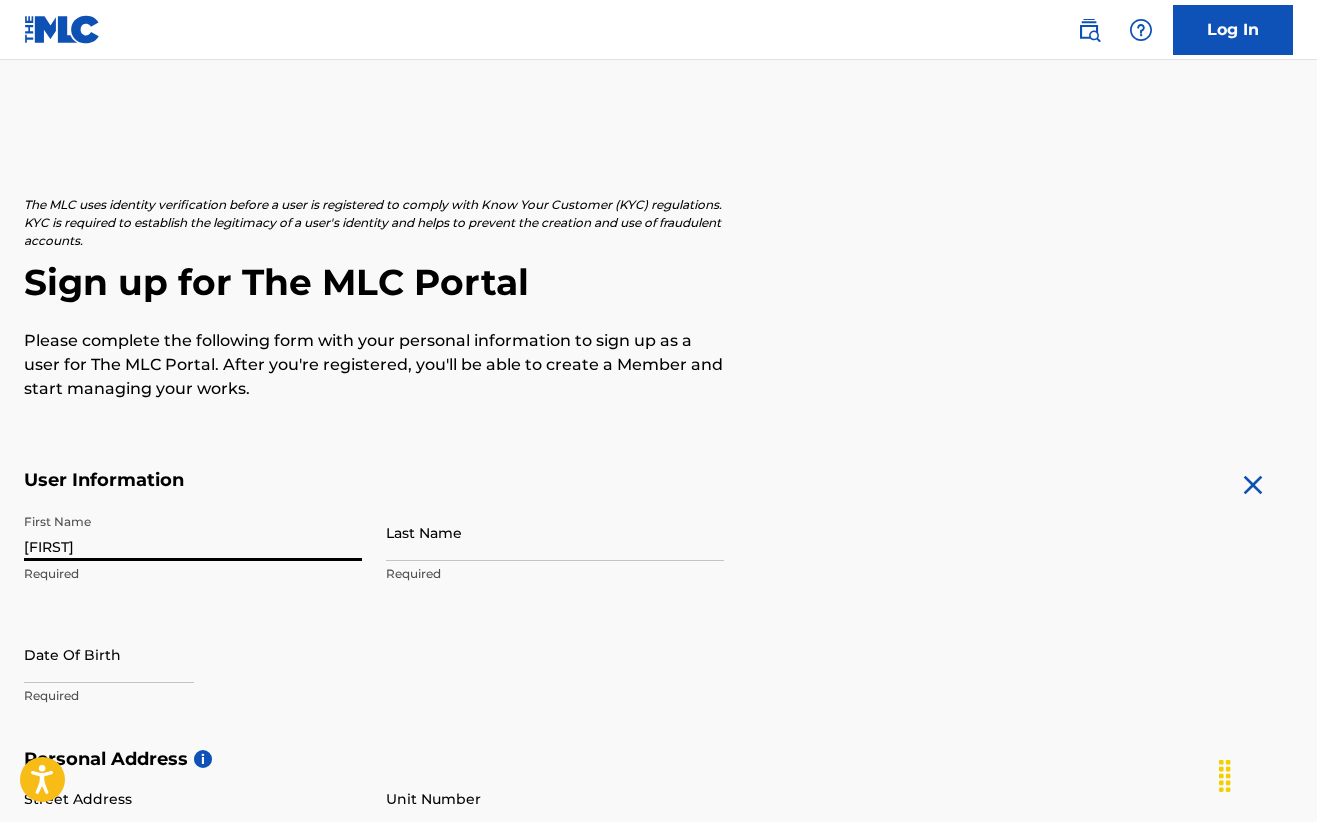type on "[FIRST]" 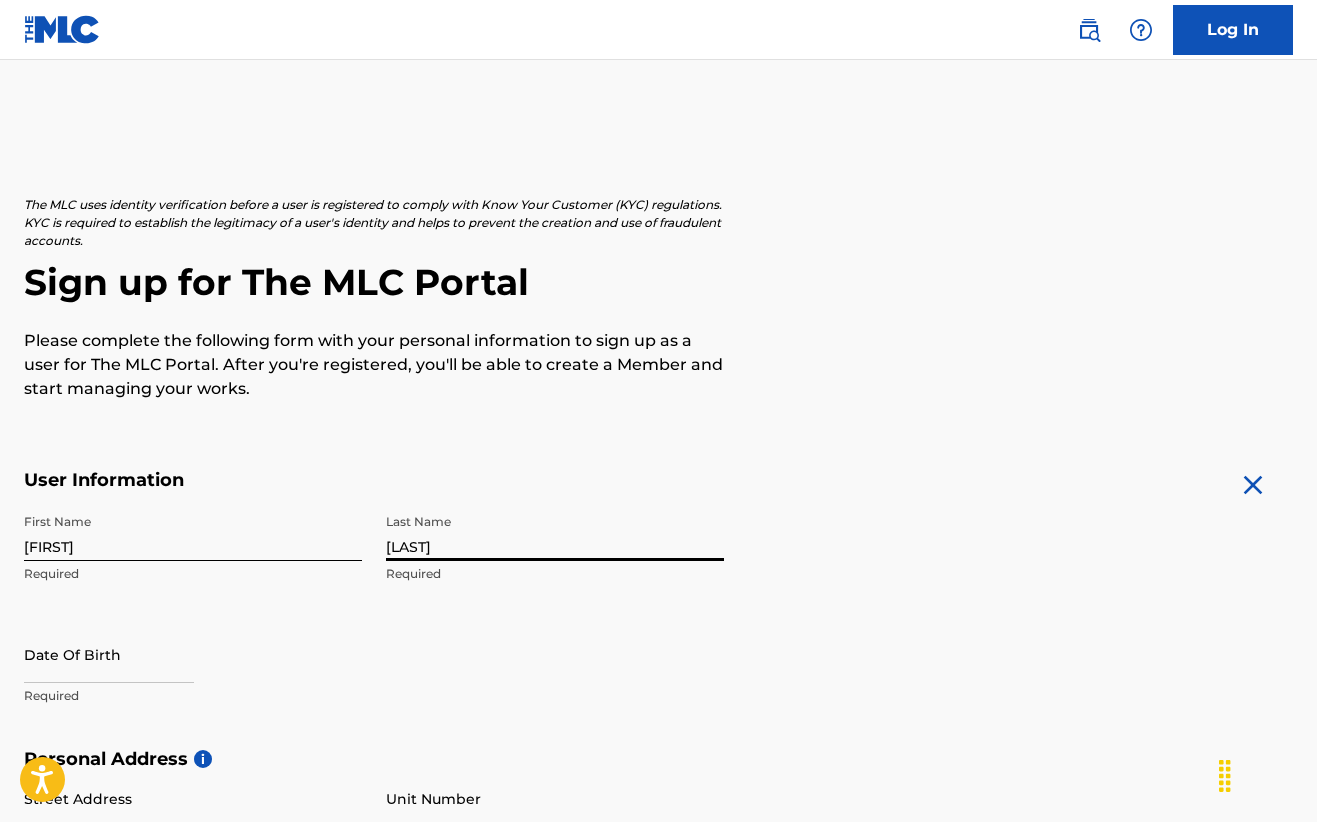 type on "[LAST]" 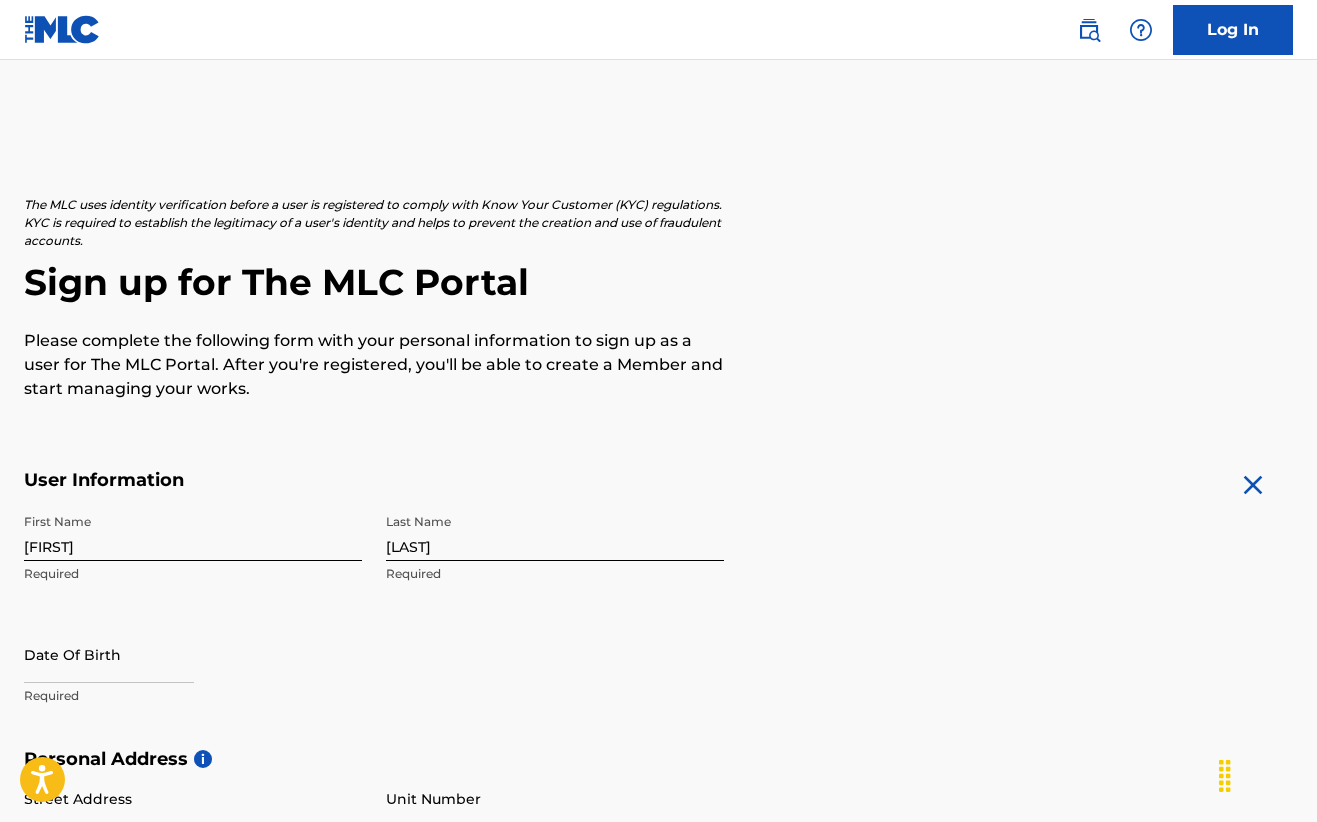 click on "The MLC uses identity verification before a user is registered to comply with Know Your Customer (KYC) regulations. KYC is required to establish the legitimacy of a user's identity and helps to prevent the creation and use of fraudulent accounts. Sign up for The MLC Portal Please complete the following form with your personal information to sign up as a user for The MLC Portal. After you're registered, you'll be able to create a Member and start managing your works. User Information First Name [FIRST] Required Last Name [LAST] Required Date Of Birth [DATE] Required Personal Address i Street Address [STREET] Required Unit Number Optional City / Town [CITY] Required Country [COUNTRY] Required State / Province Optional ZIP / Postal Code Optional Contact Information Phone Number Country Country Required Area Number Required Email Address [EMAIL] Required Accept Terms of Use Accept Privacy Policy Enroll in marketing communications Sign up" at bounding box center (658, 776) 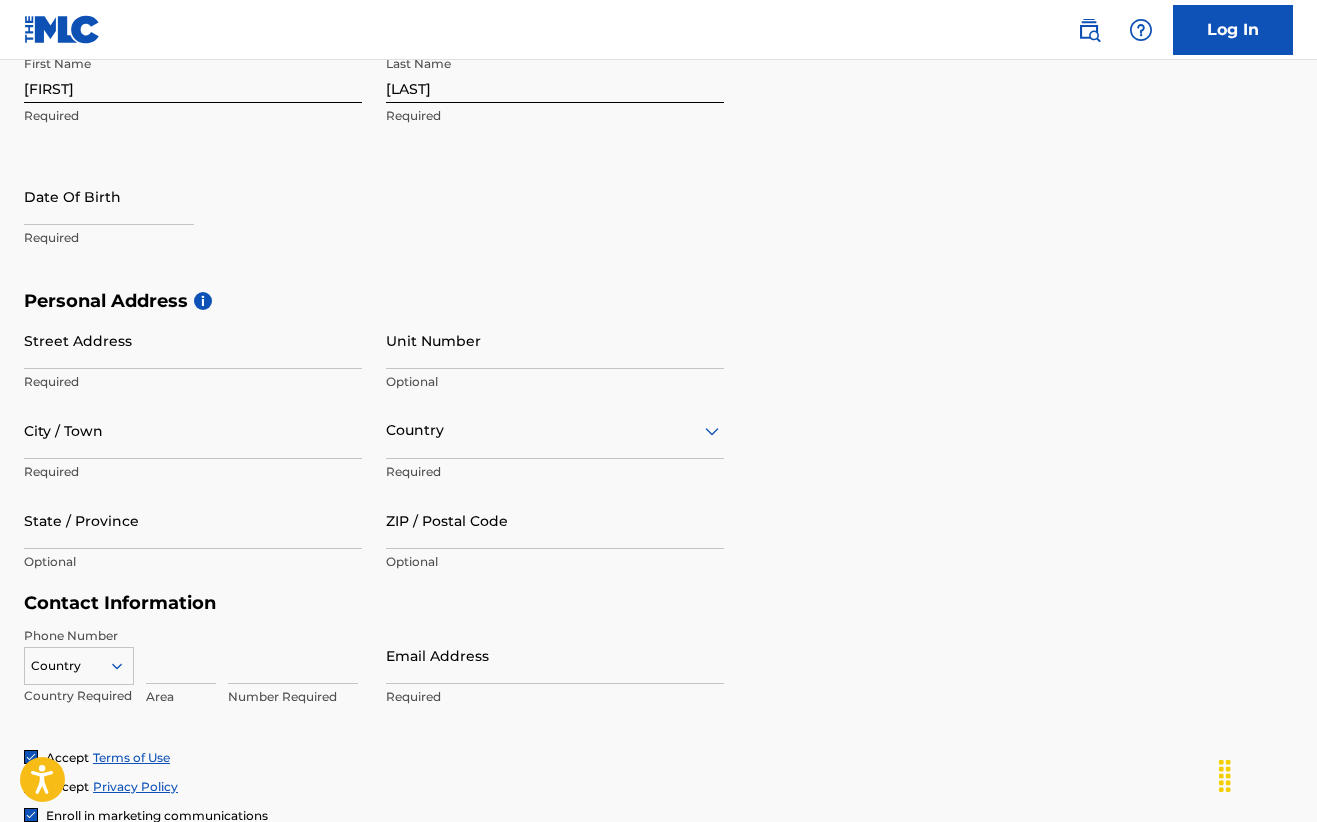 scroll, scrollTop: 457, scrollLeft: 0, axis: vertical 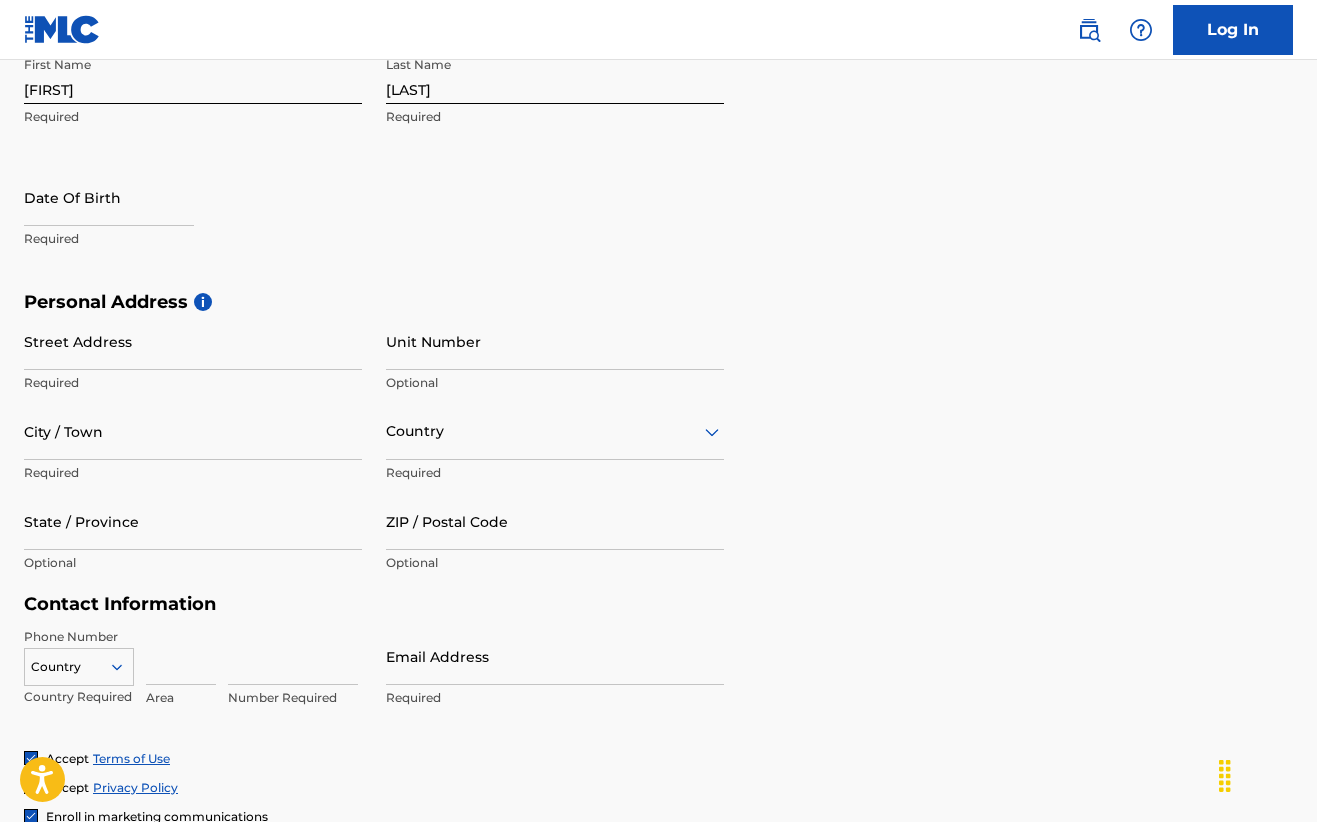 drag, startPoint x: 110, startPoint y: 228, endPoint x: 116, endPoint y: 209, distance: 19.924858 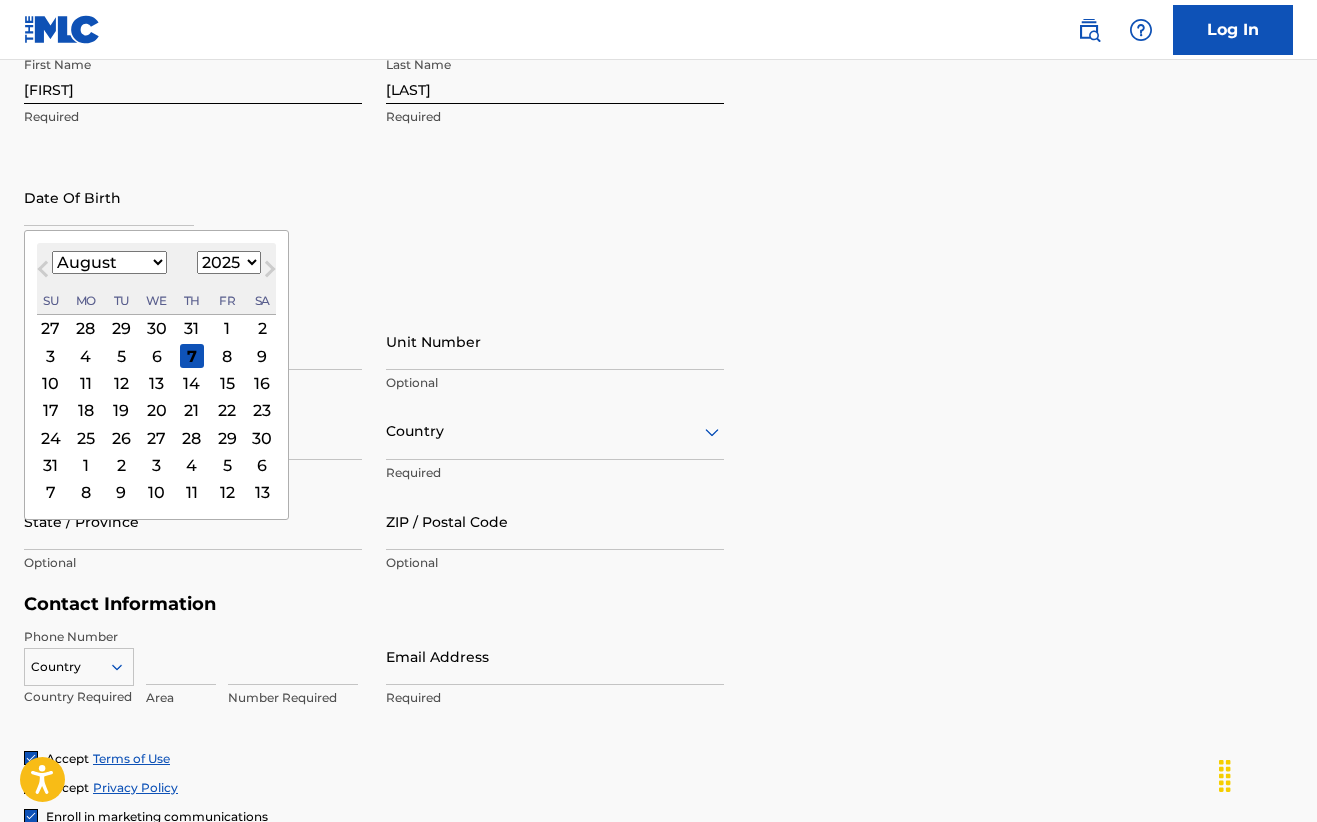 click on "20" at bounding box center [157, 410] 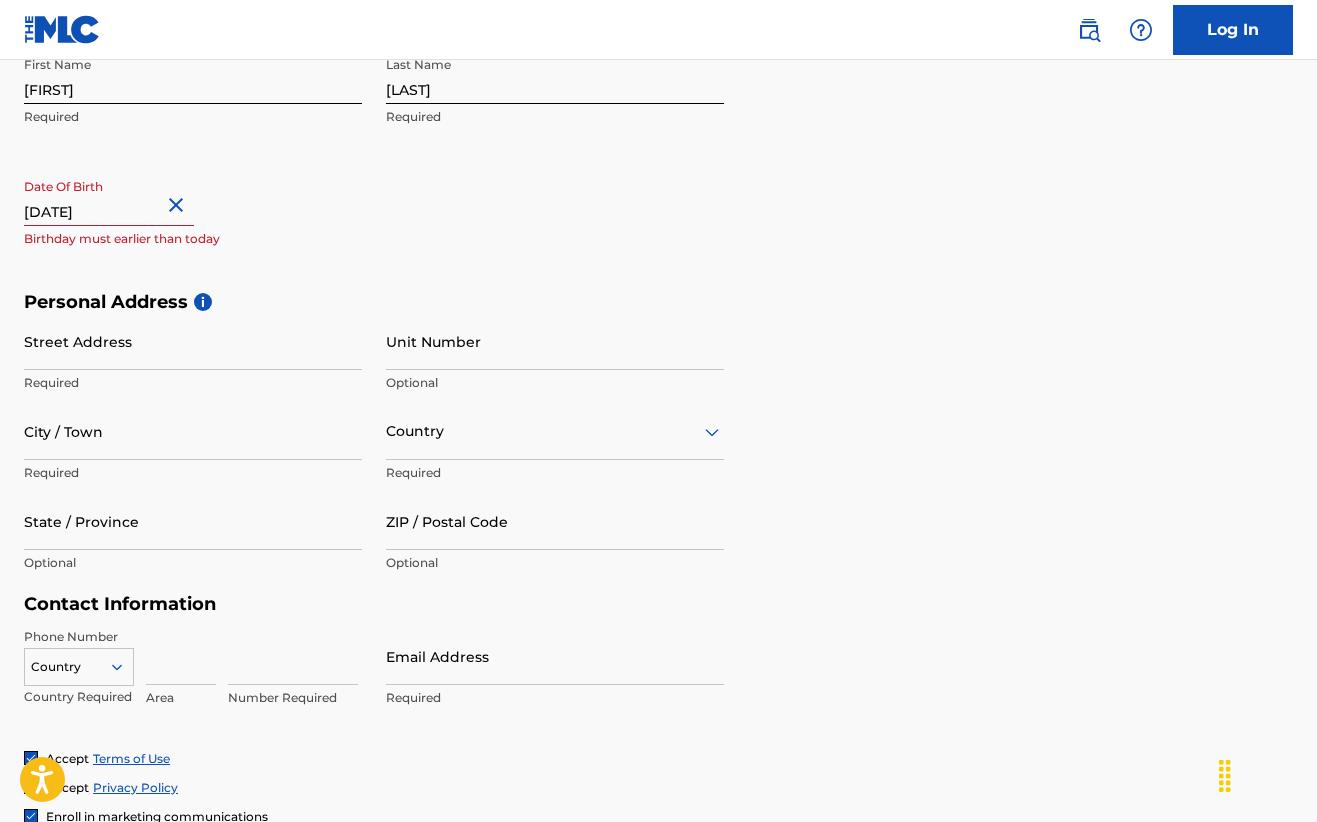 click at bounding box center [109, 197] 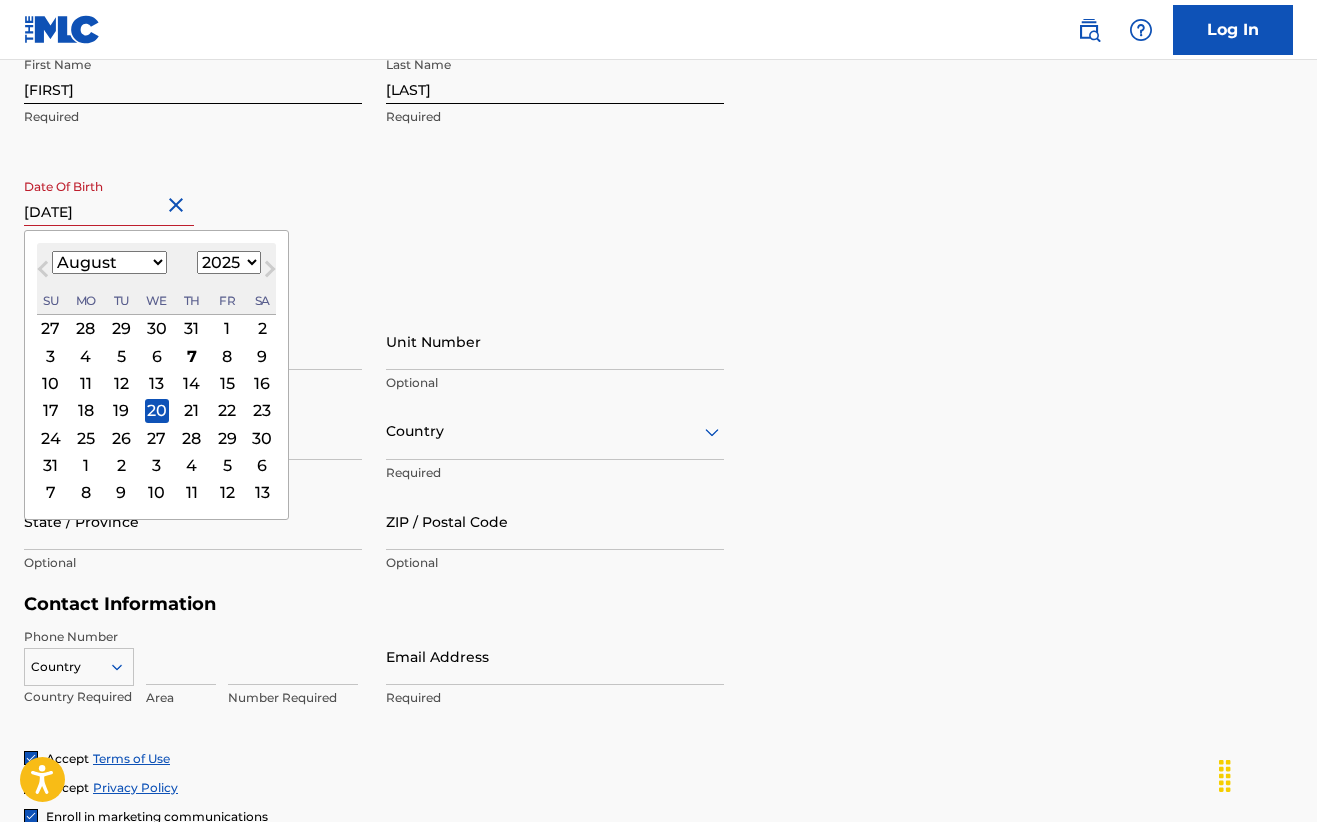 type on "[DATE]" 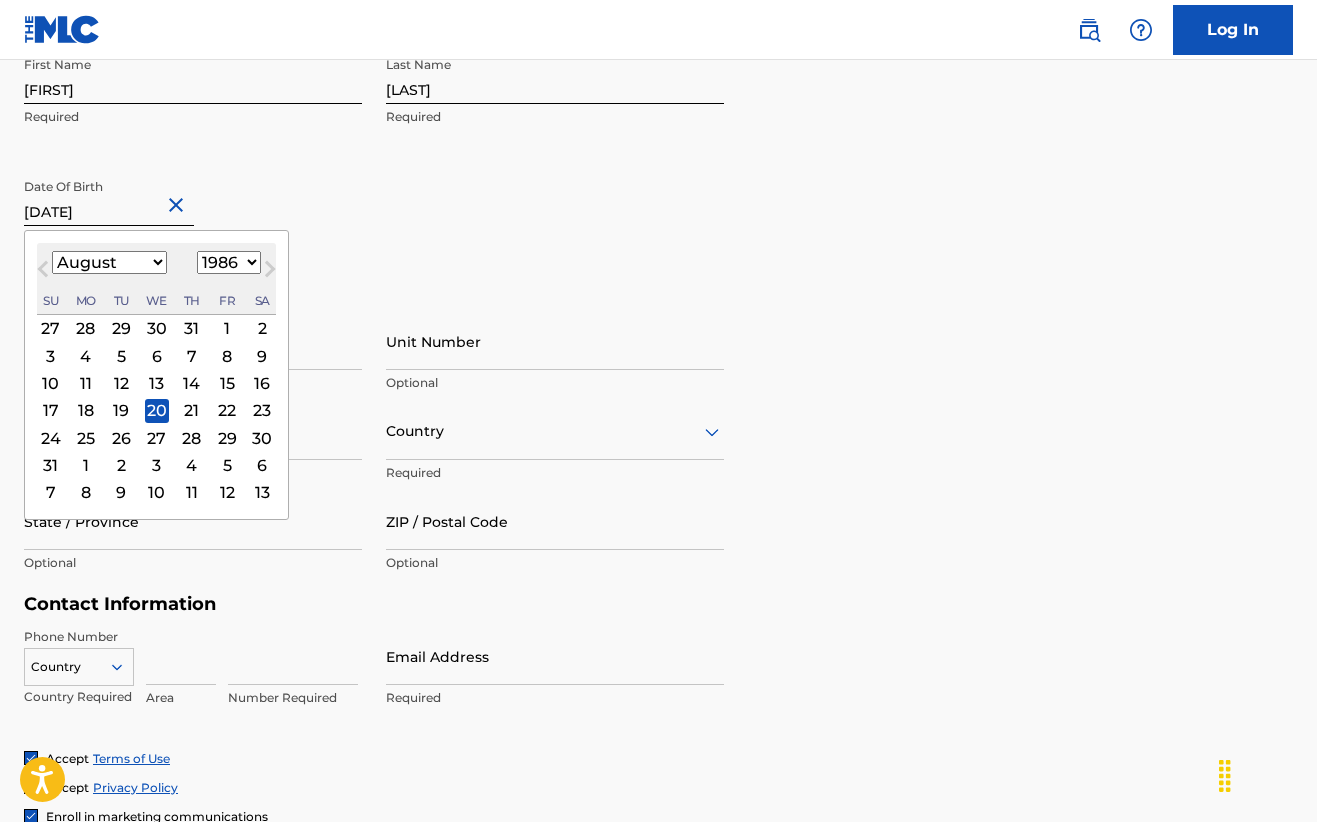 type on "[DATE]" 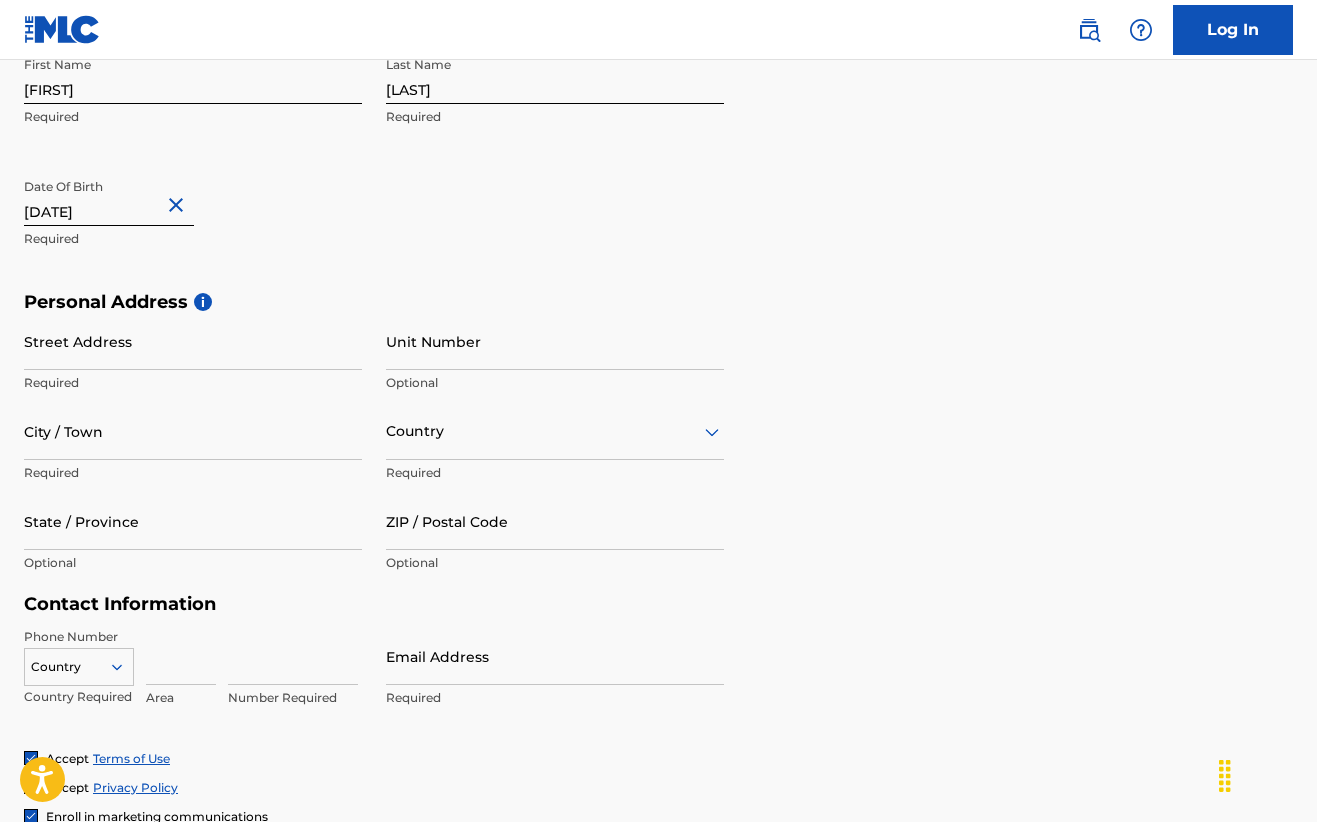click on "First Name [FIRST] Required Last Name [LAST] Required Date Of Birth [DATE] Required" at bounding box center [374, 169] 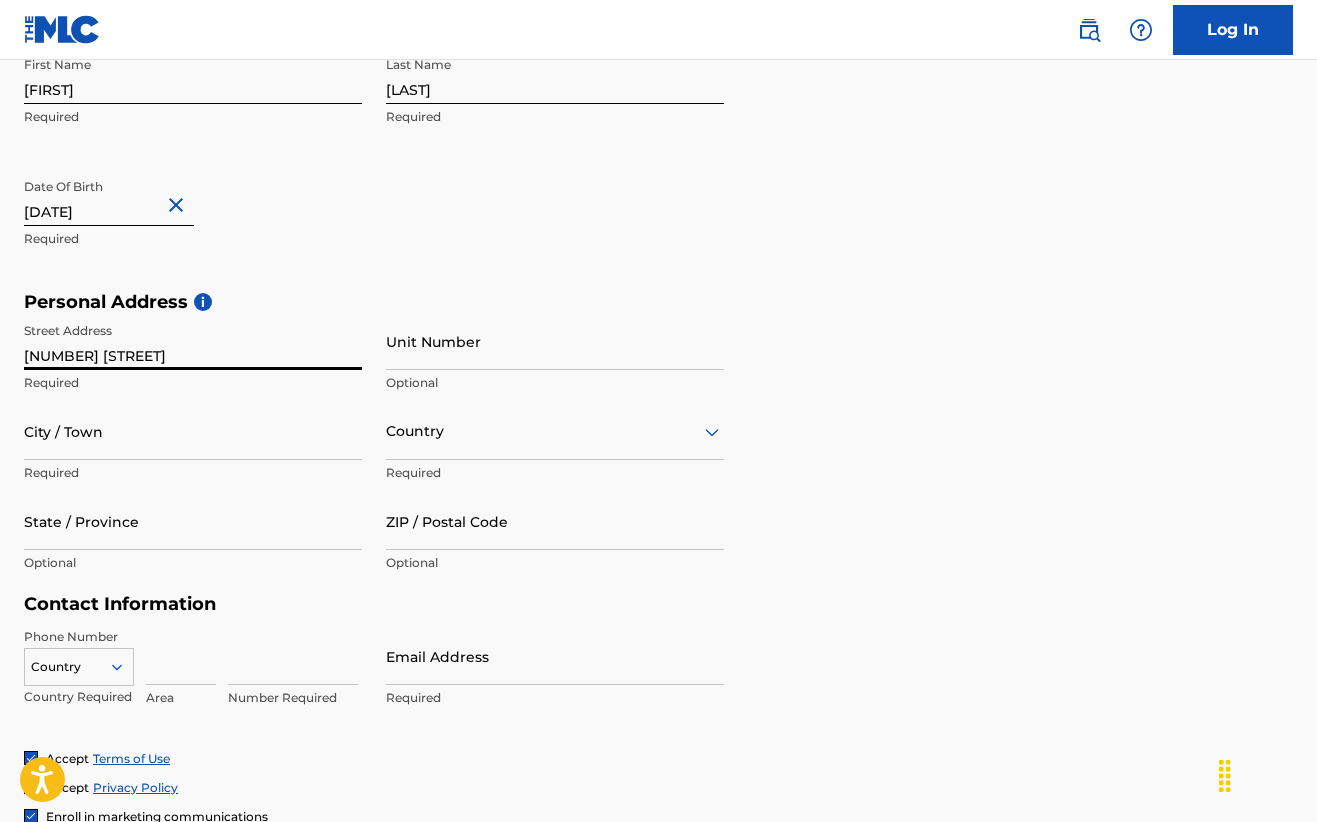 scroll, scrollTop: 459, scrollLeft: 1, axis: both 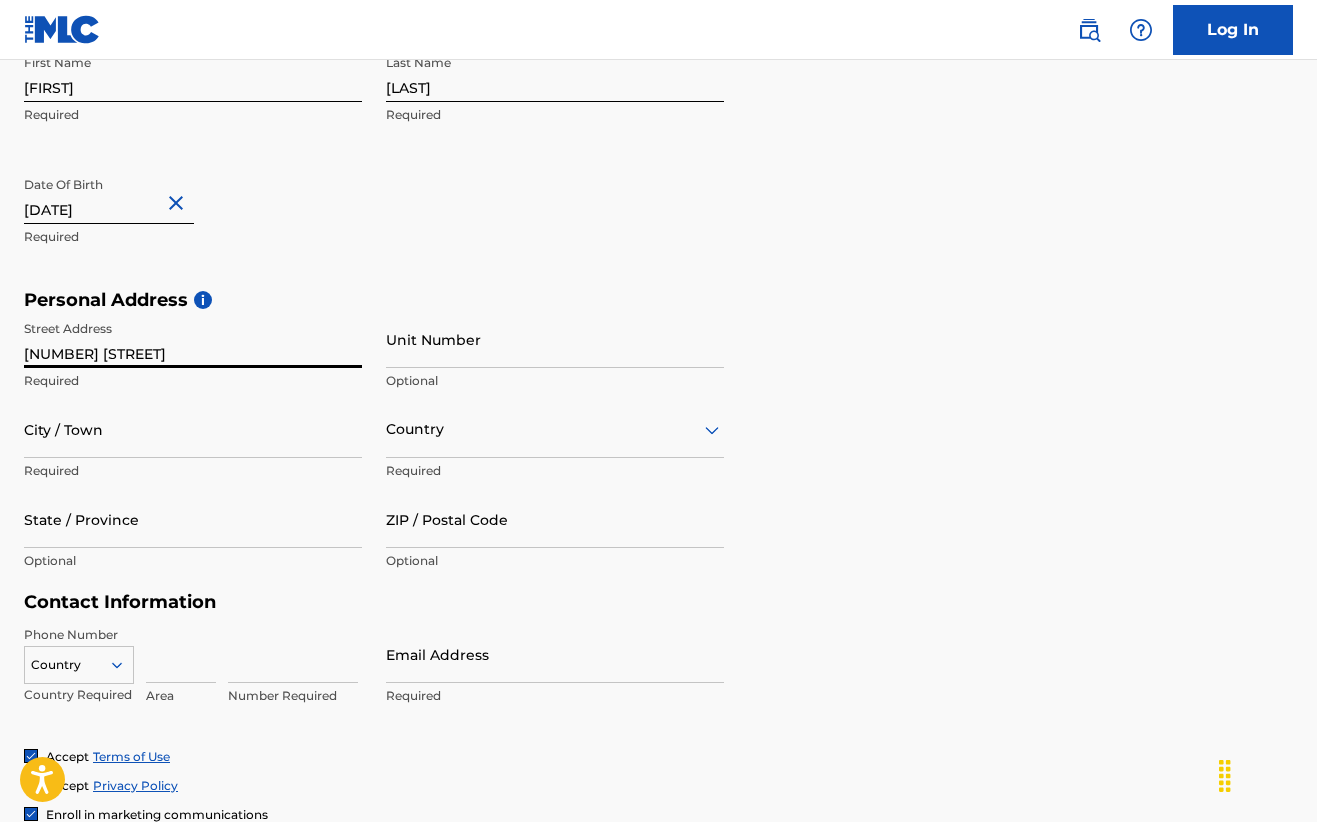 type on "[NUMBER] [STREET]" 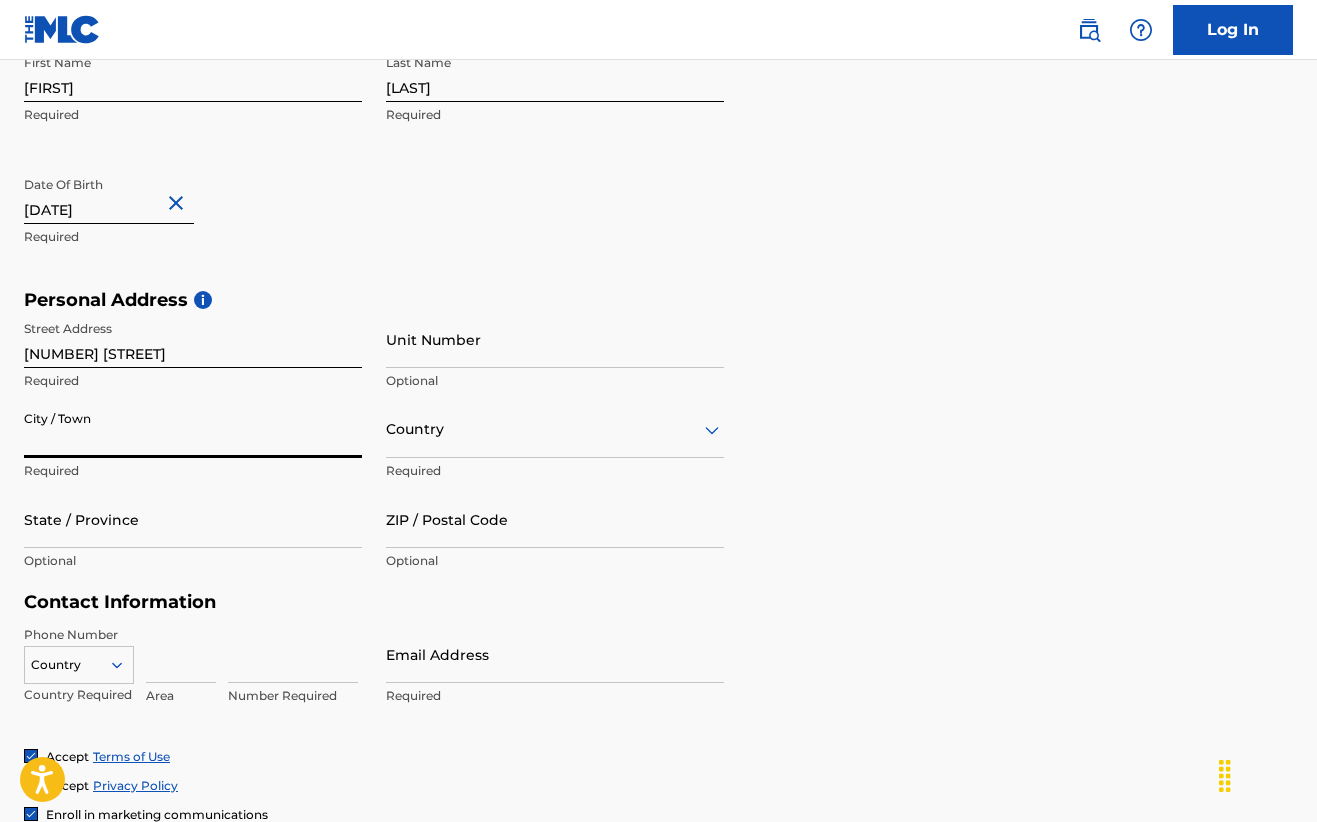 scroll, scrollTop: 459, scrollLeft: 0, axis: vertical 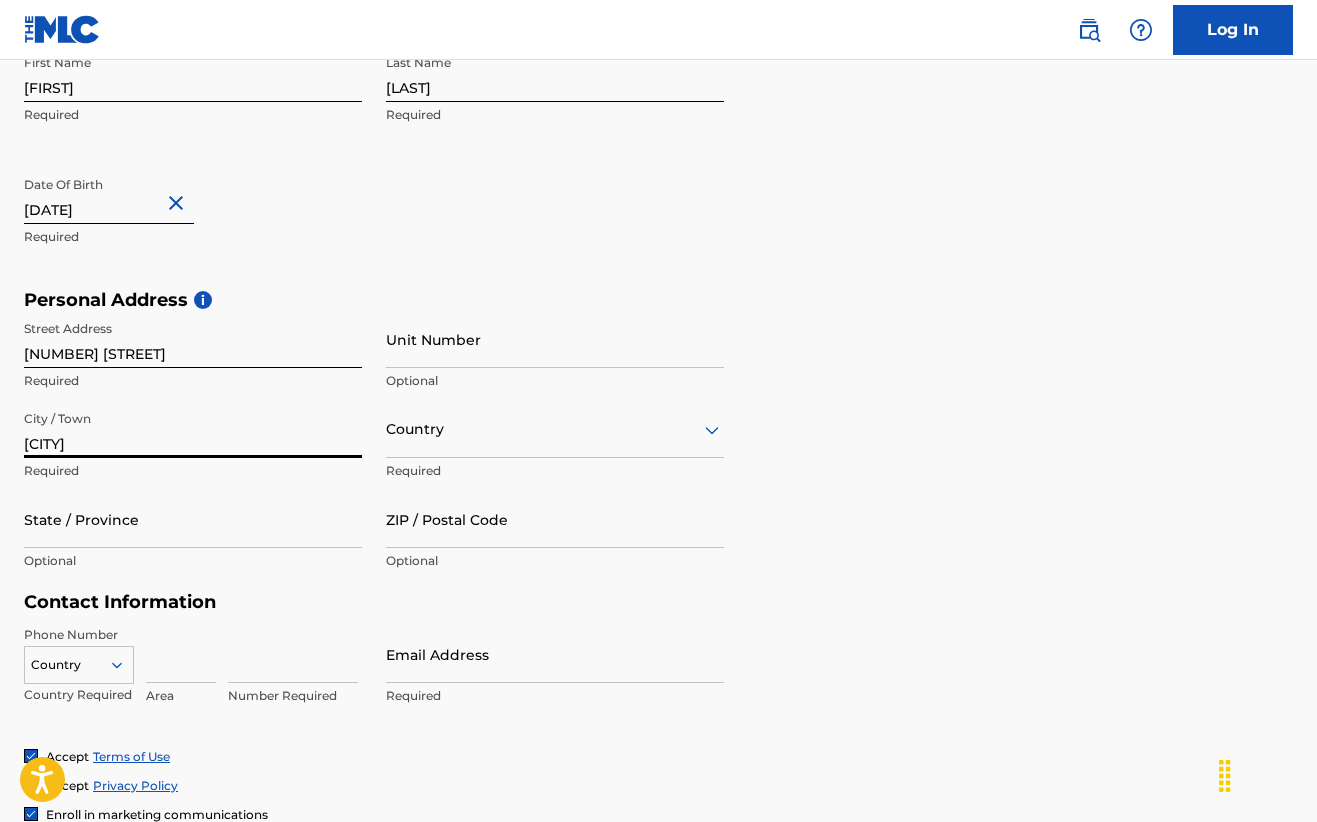 type on "[CITY]" 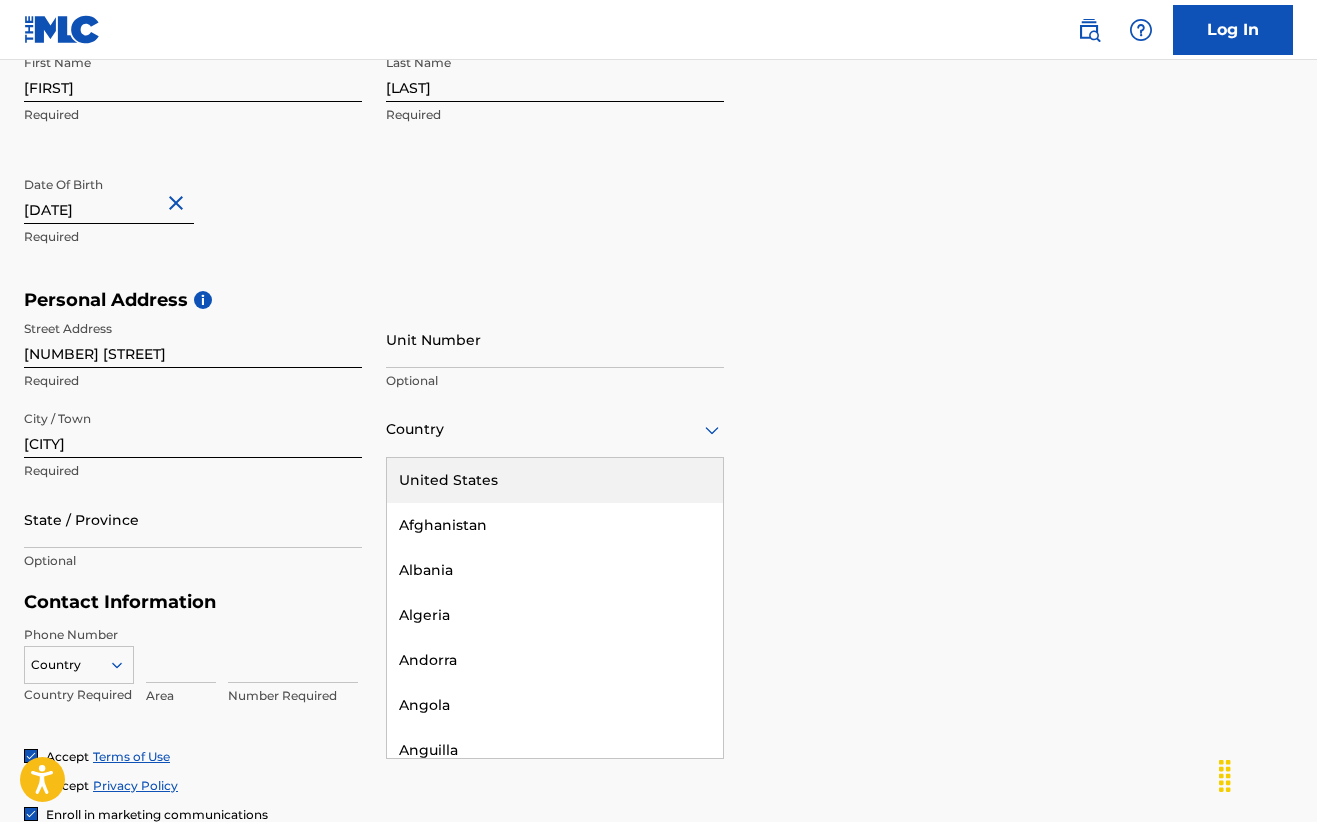 click on "United States" at bounding box center [555, 480] 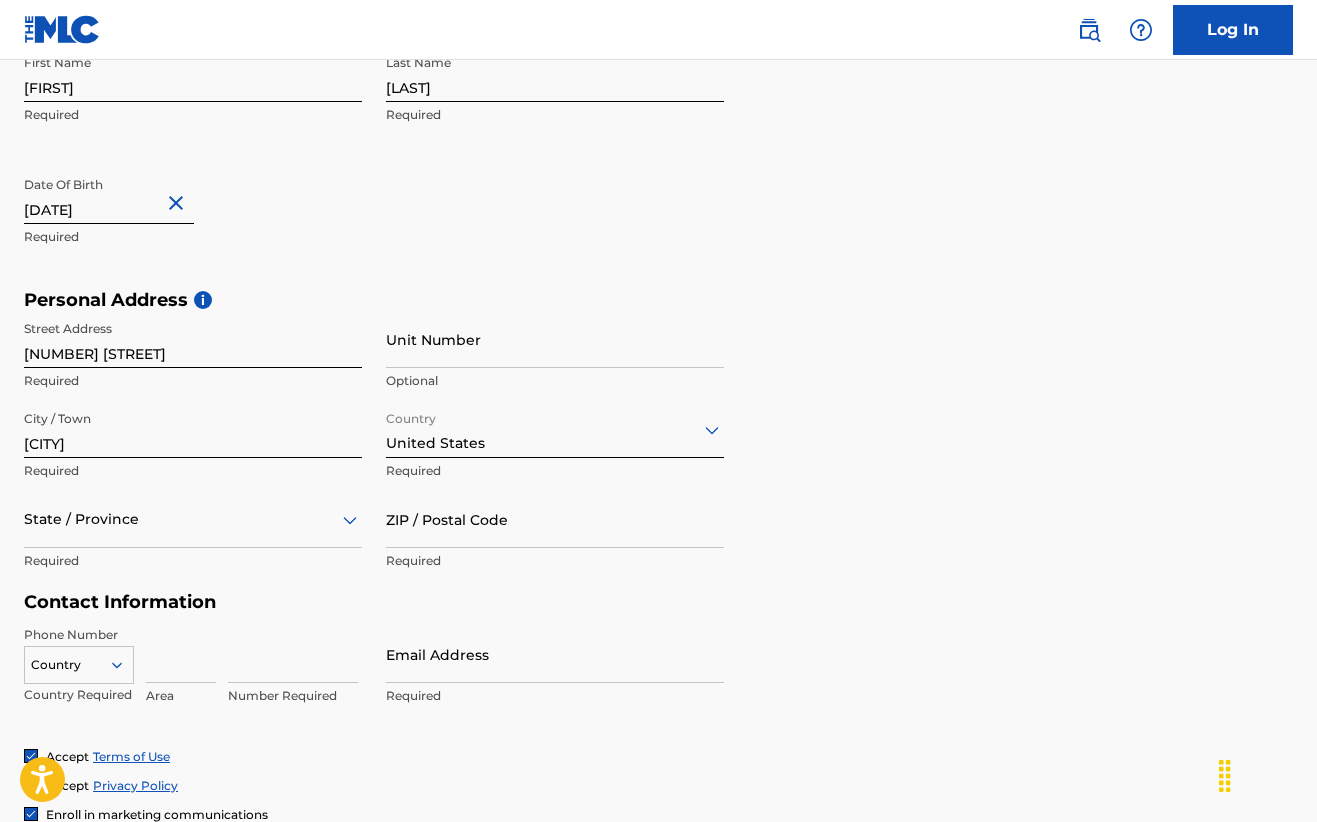 click on "State / Province" at bounding box center [193, 519] 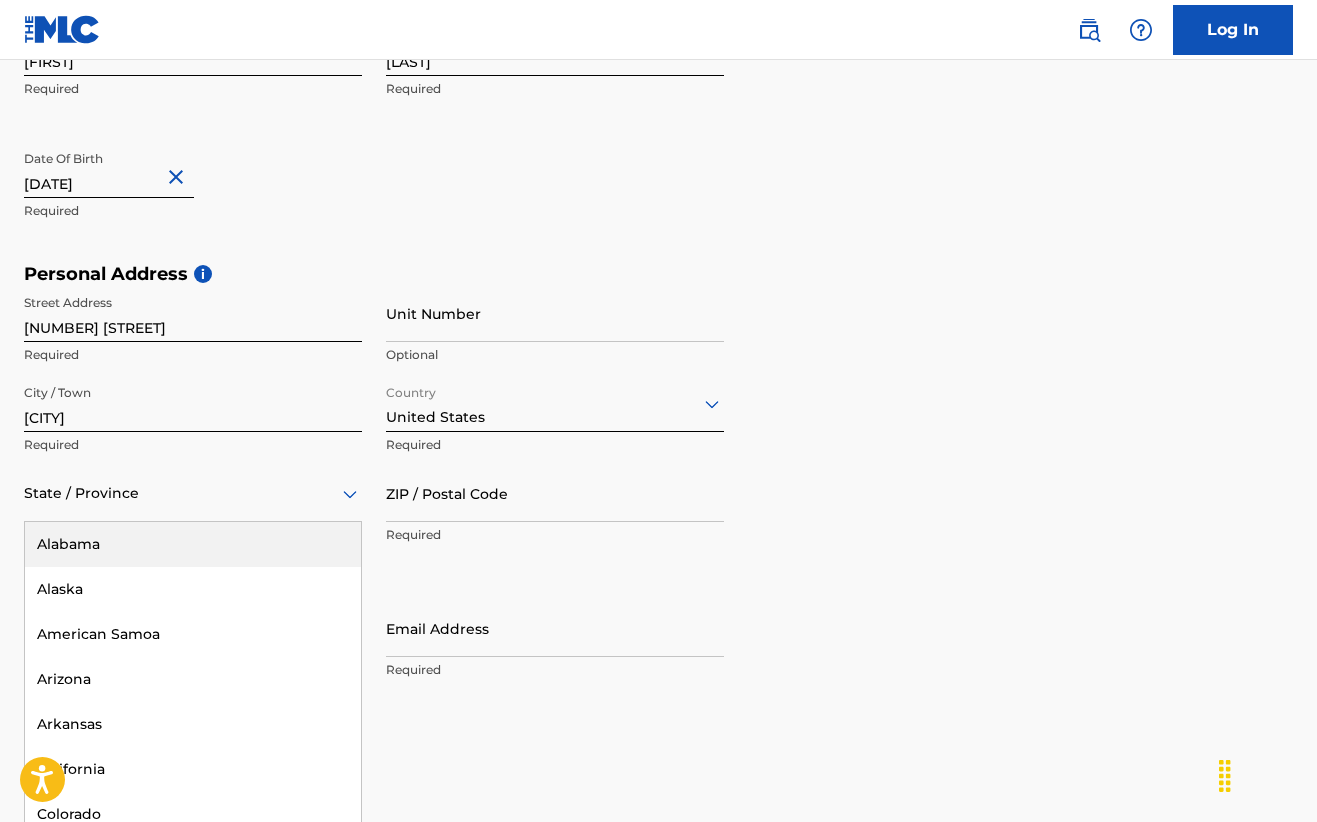 type on "g" 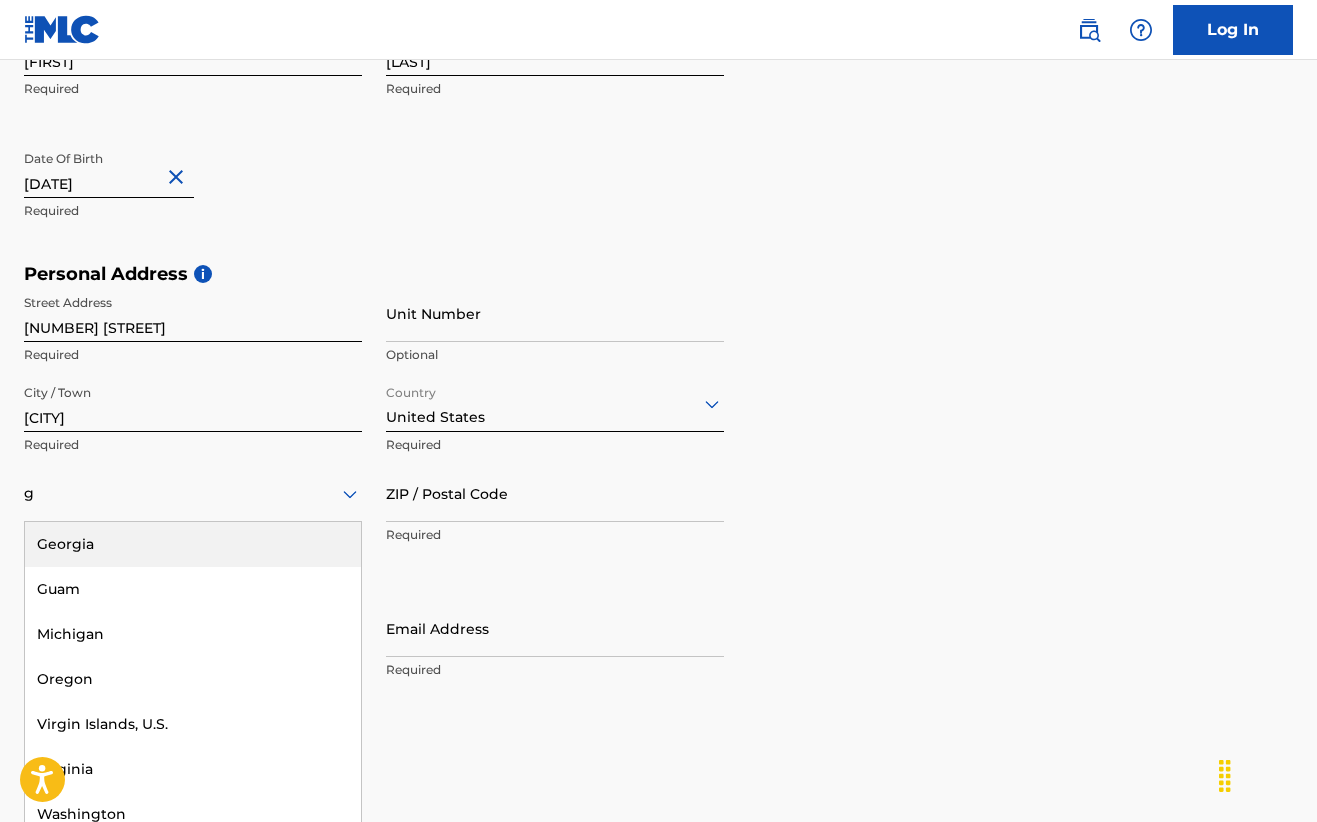 click on "Georgia" at bounding box center [193, 544] 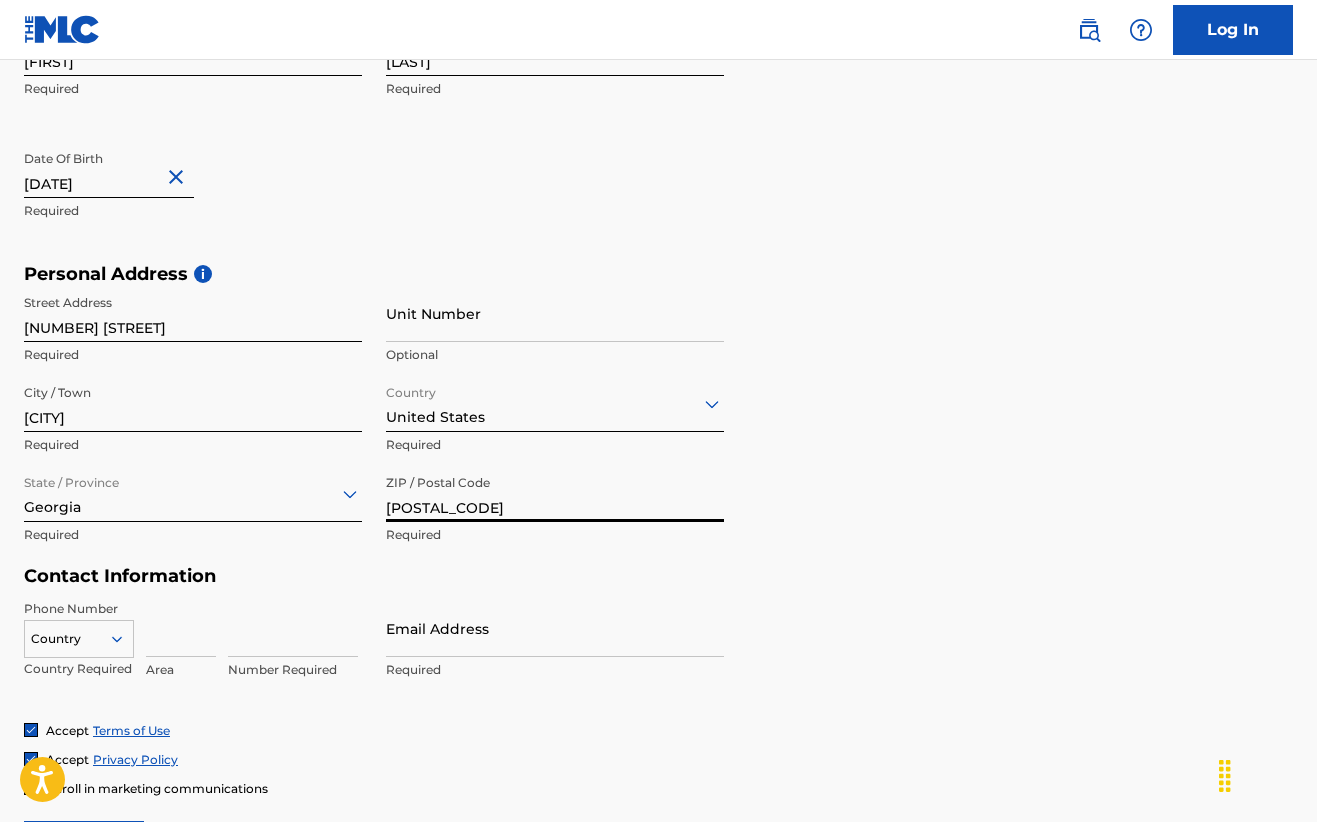 type on "[POSTAL_CODE]" 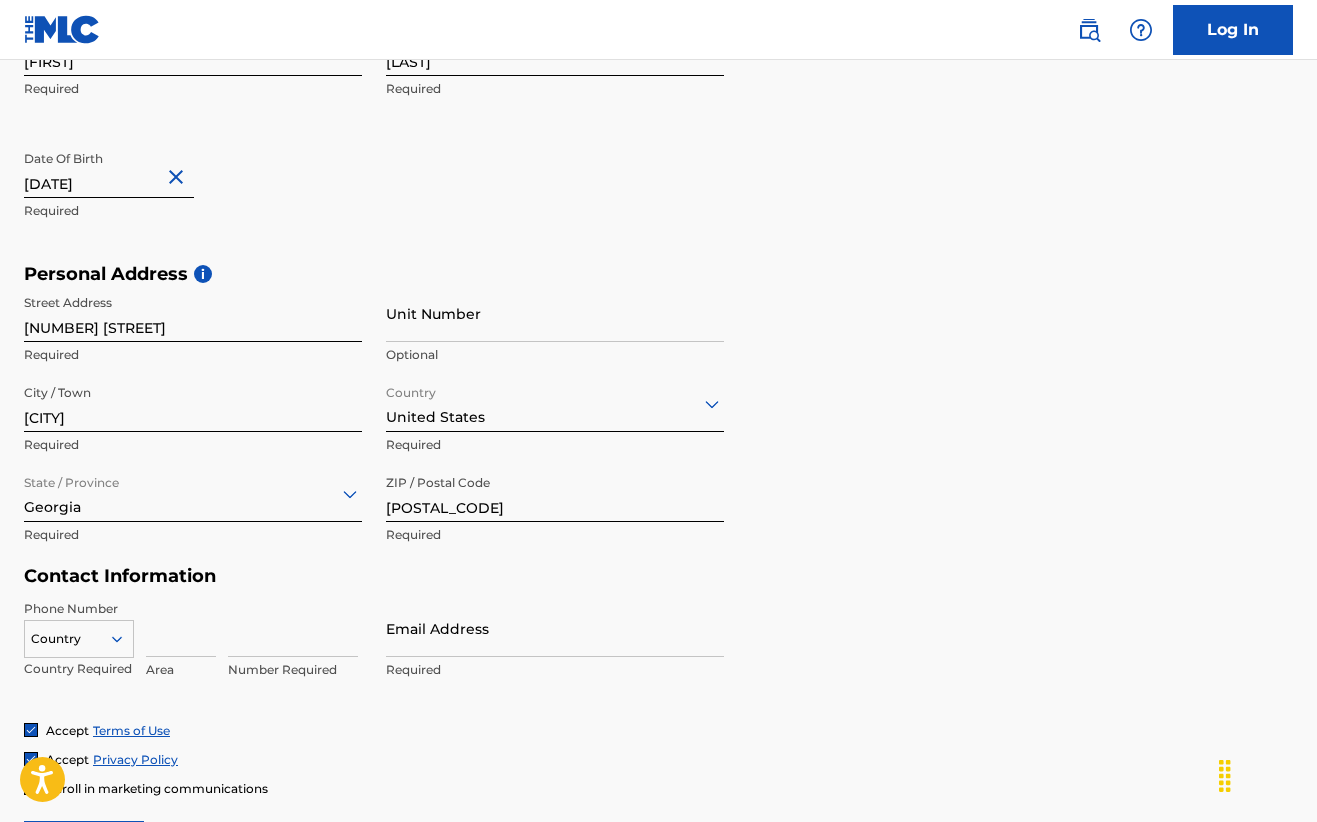 click at bounding box center [181, 628] 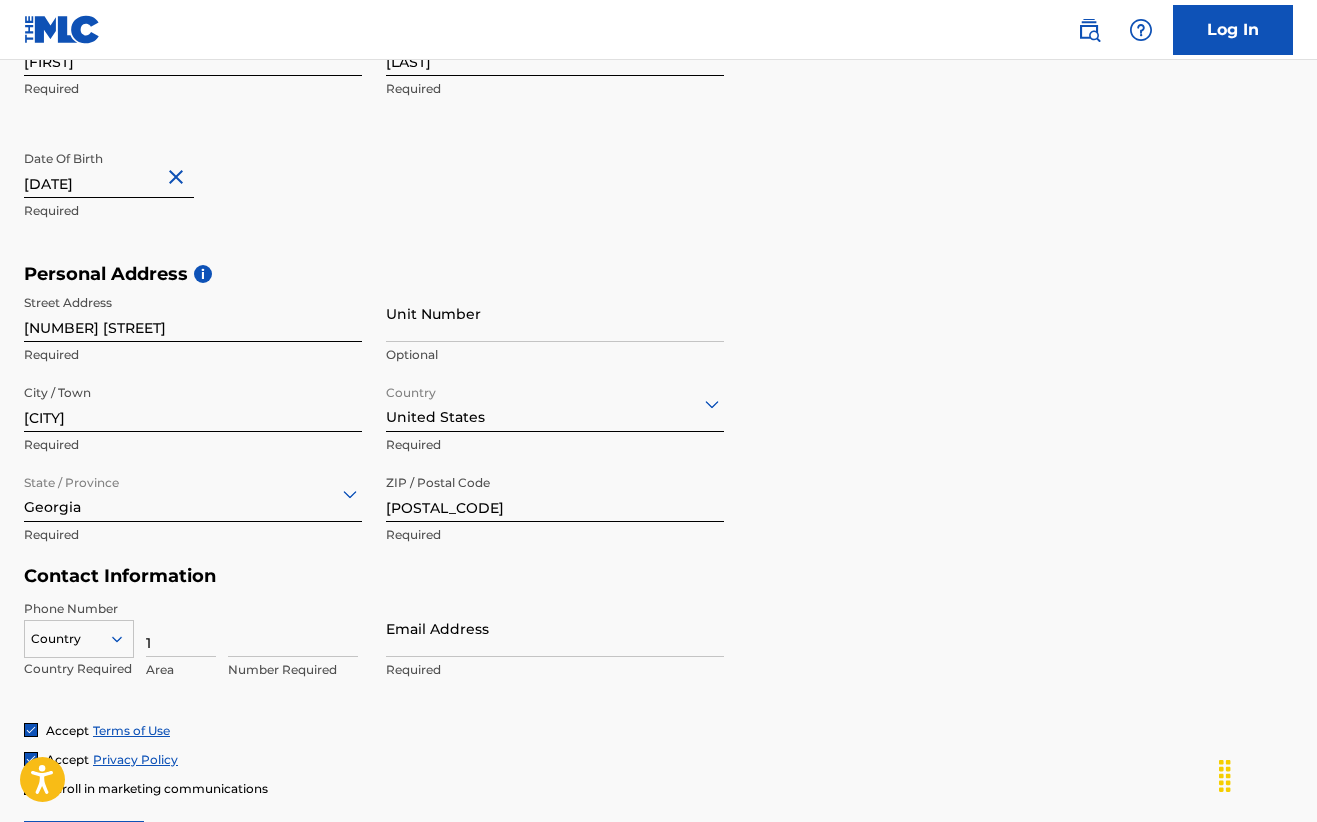 type on "1" 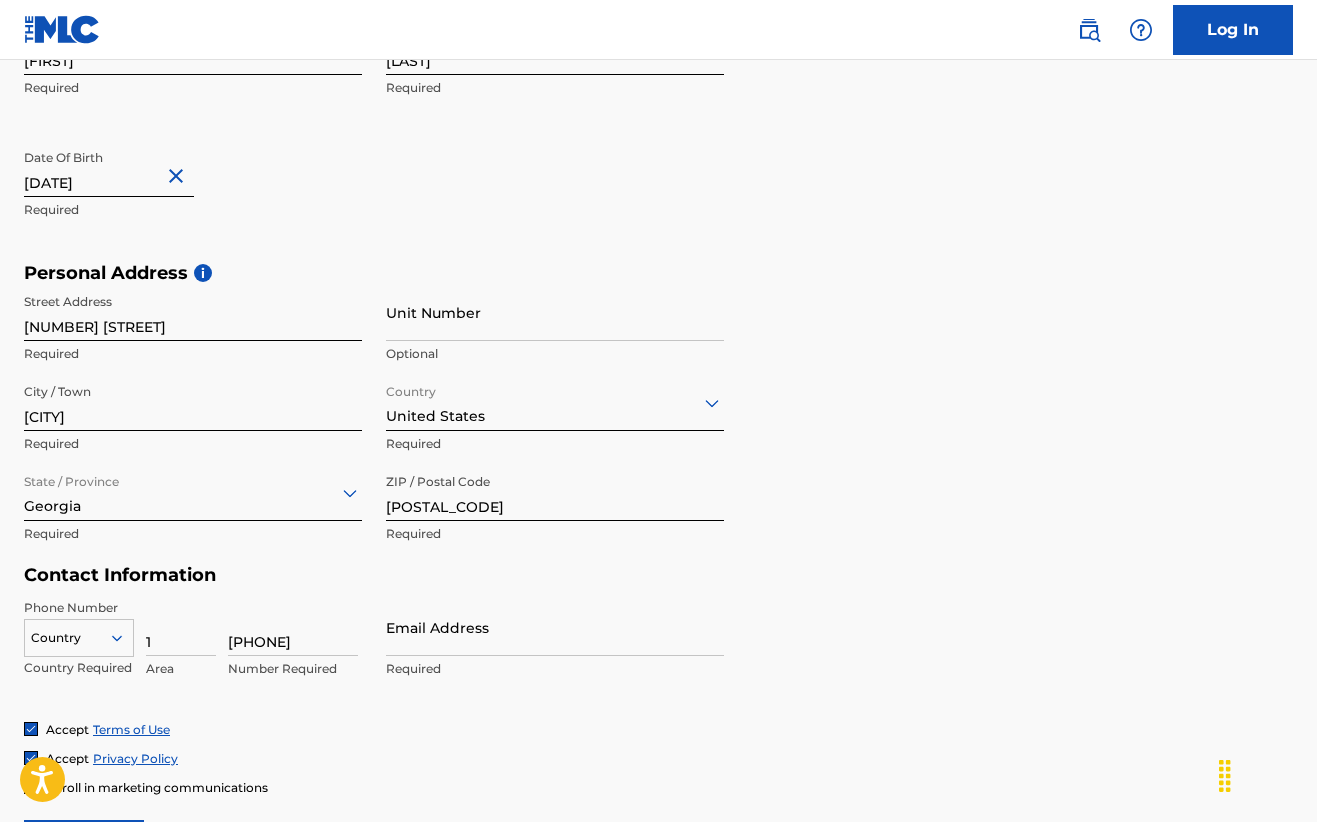 scroll, scrollTop: 502, scrollLeft: 0, axis: vertical 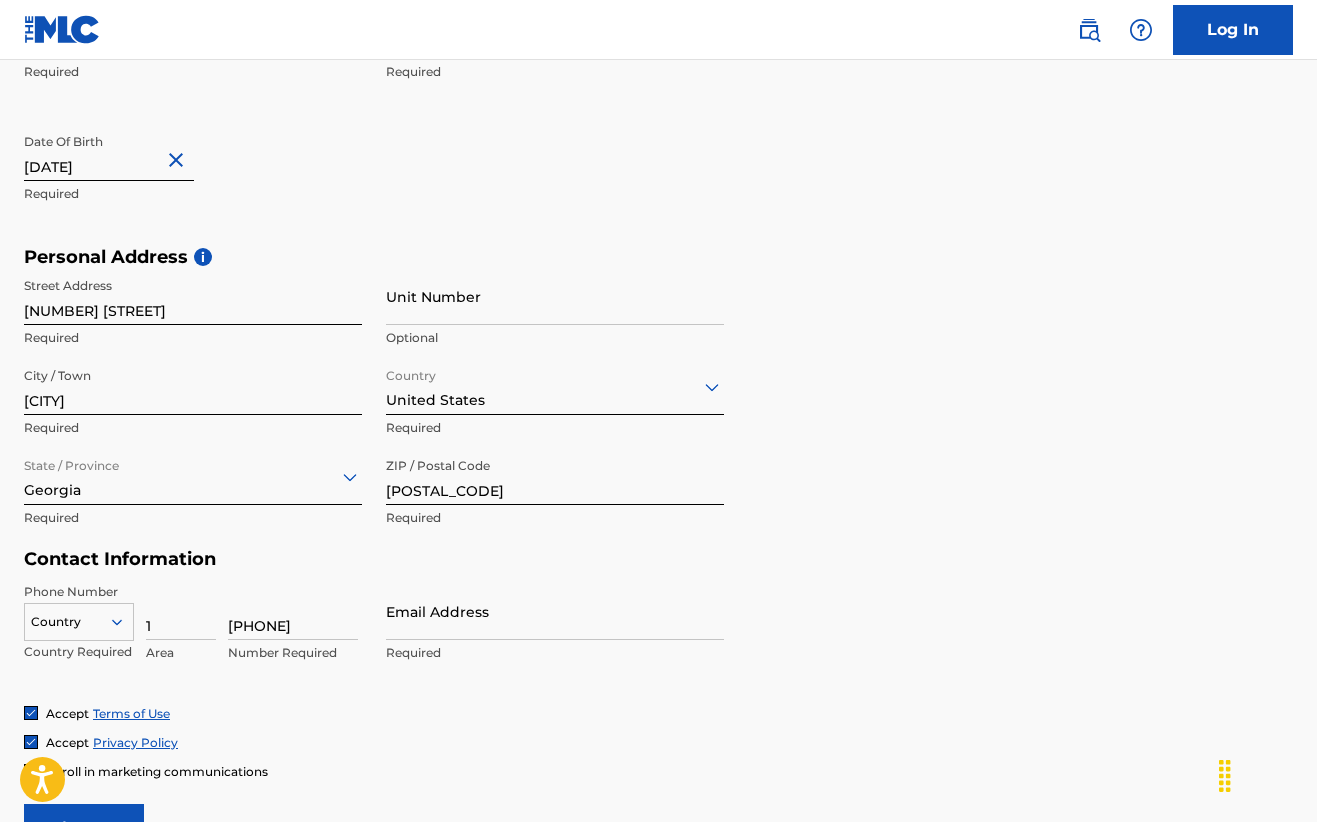 type on "[PHONE]" 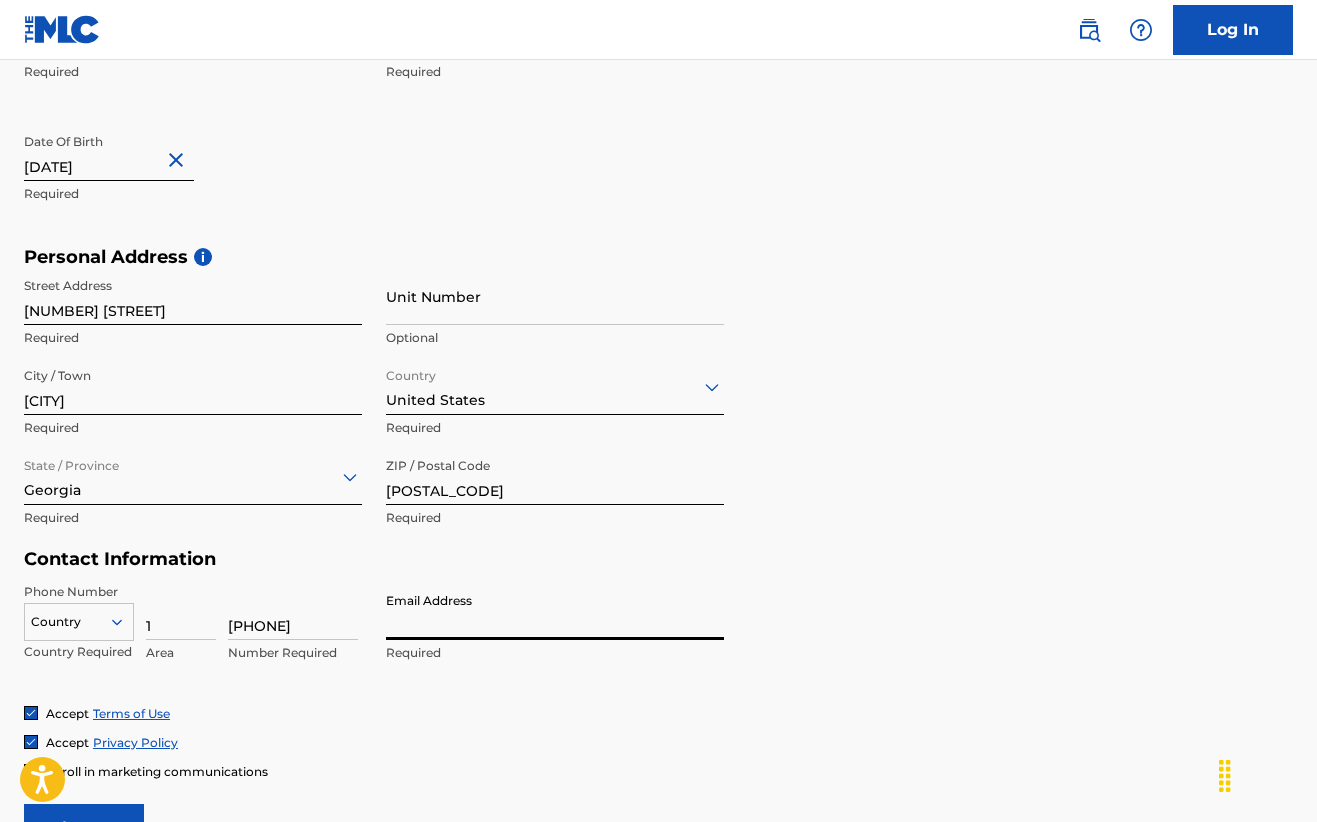 type on "[EMAIL]" 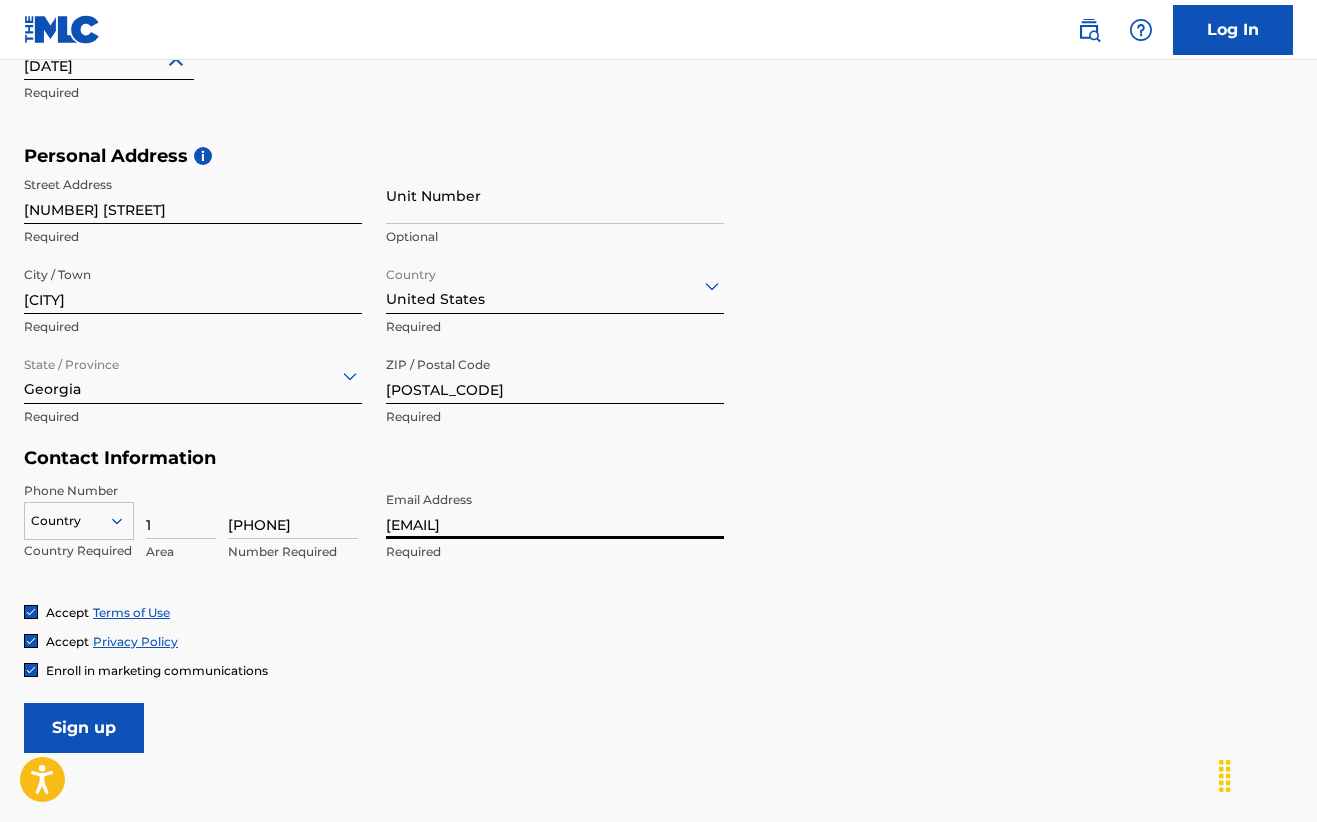 scroll, scrollTop: 639, scrollLeft: 0, axis: vertical 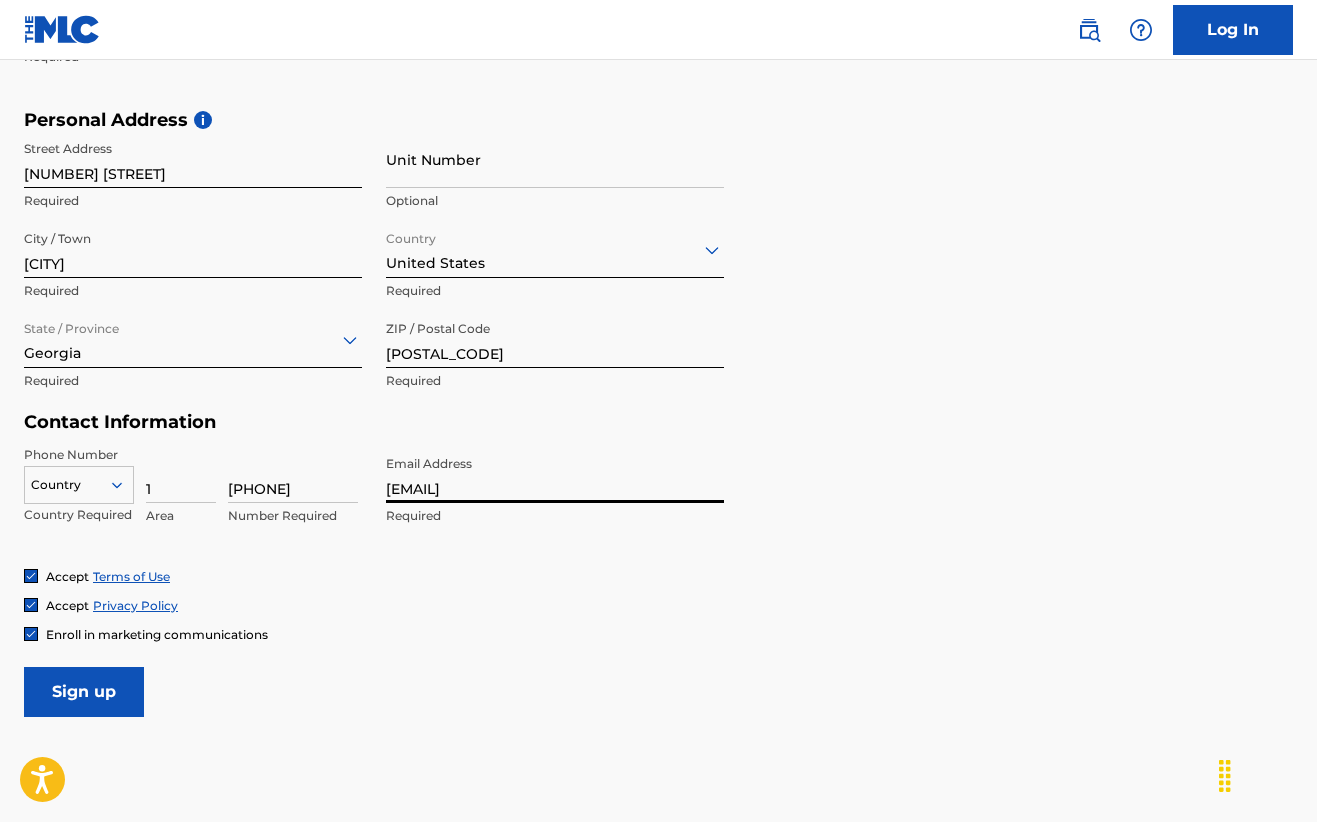 click on "User Information First Name [FIRST] Required Last Name [LAST] Required Date Of Birth [DATE] Required Personal Address i Street Address [NUMBER] [STREET] Required Unit Number Optional City / Town [CITY] Required Country [COUNTRY] Required State / Province [STATE] Required ZIP / Postal Code [POSTAL_CODE] Required Contact Information Phone Number Country Country Required 1 Area [PHONE] Number Required Email Address [EMAIL] Required Accept Terms of Use Accept Privacy Policy Enroll in marketing communications Sign up" at bounding box center [658, 273] 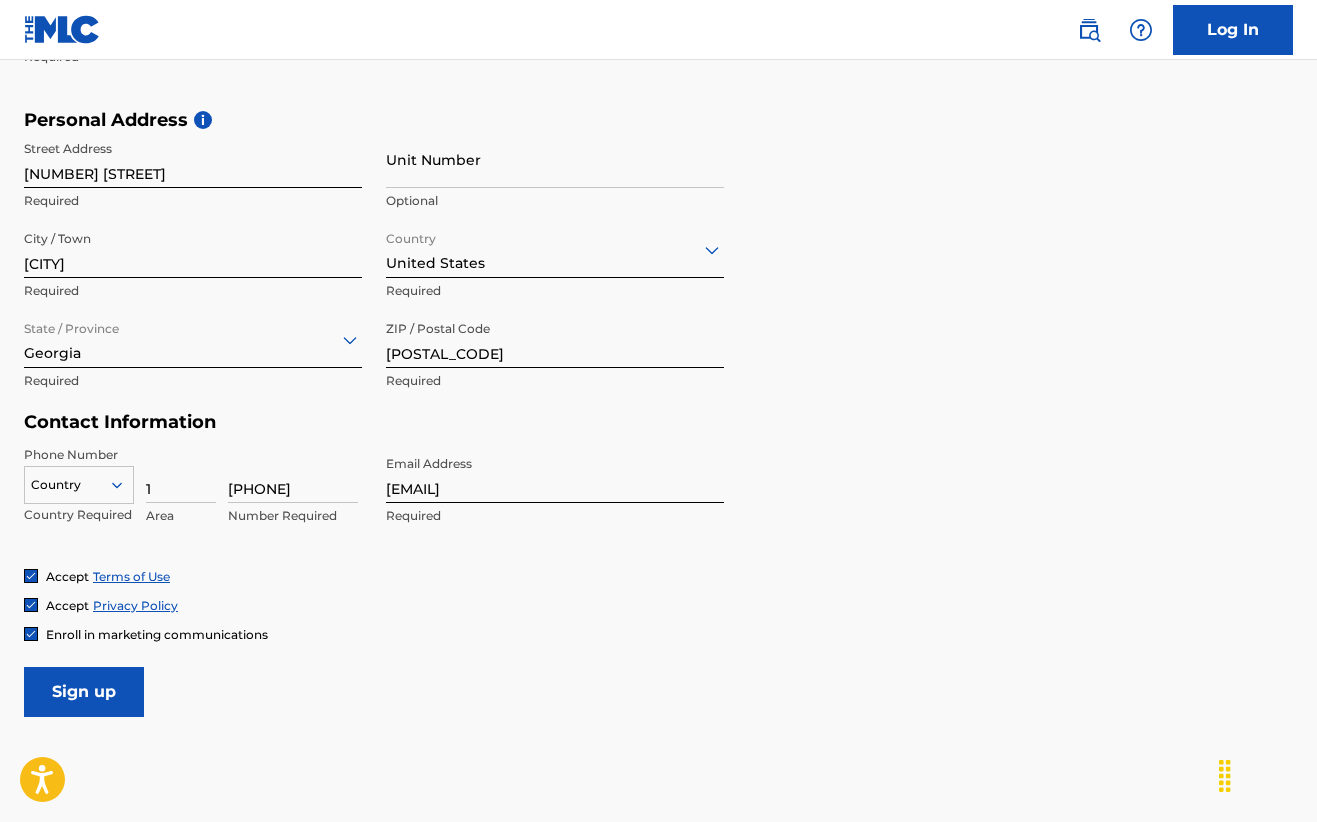 click on "Sign up" at bounding box center (84, 692) 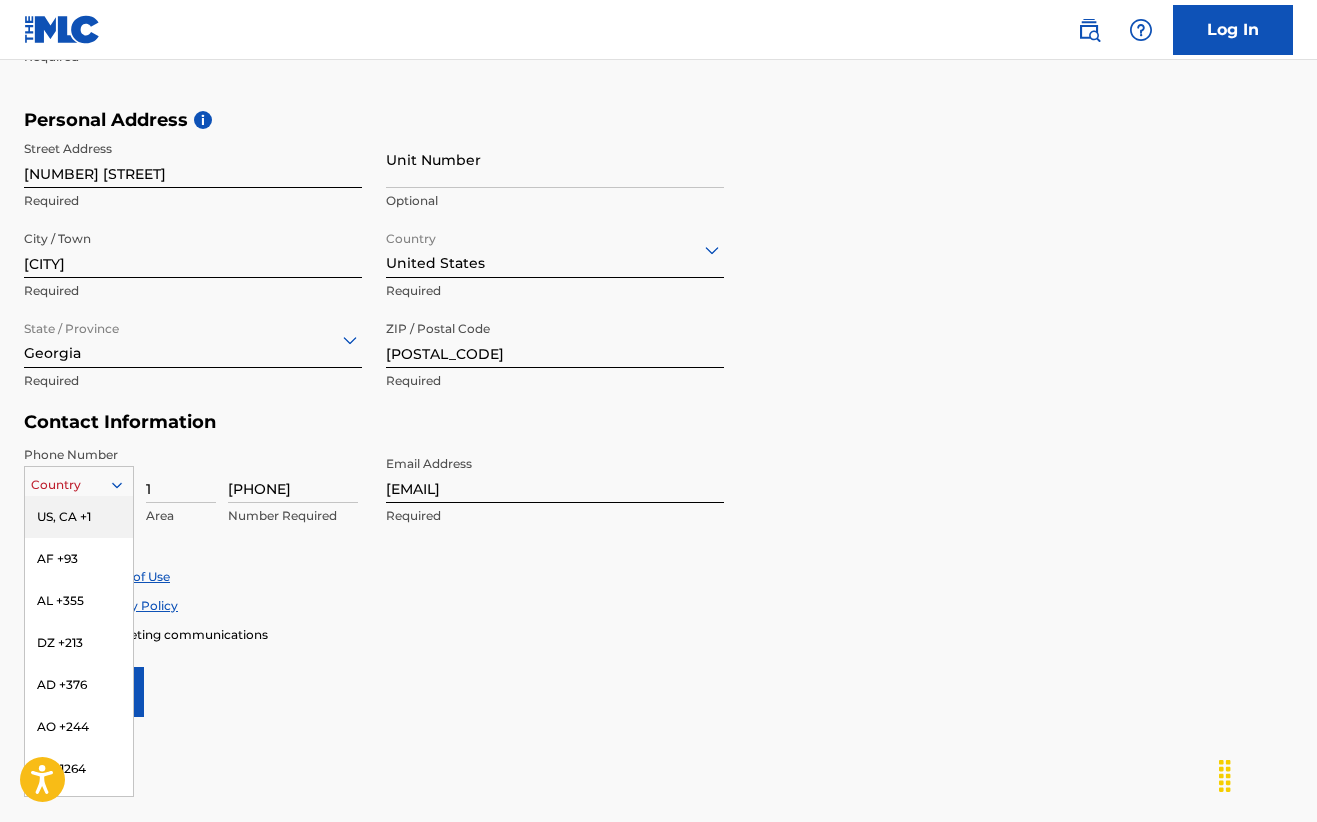 click 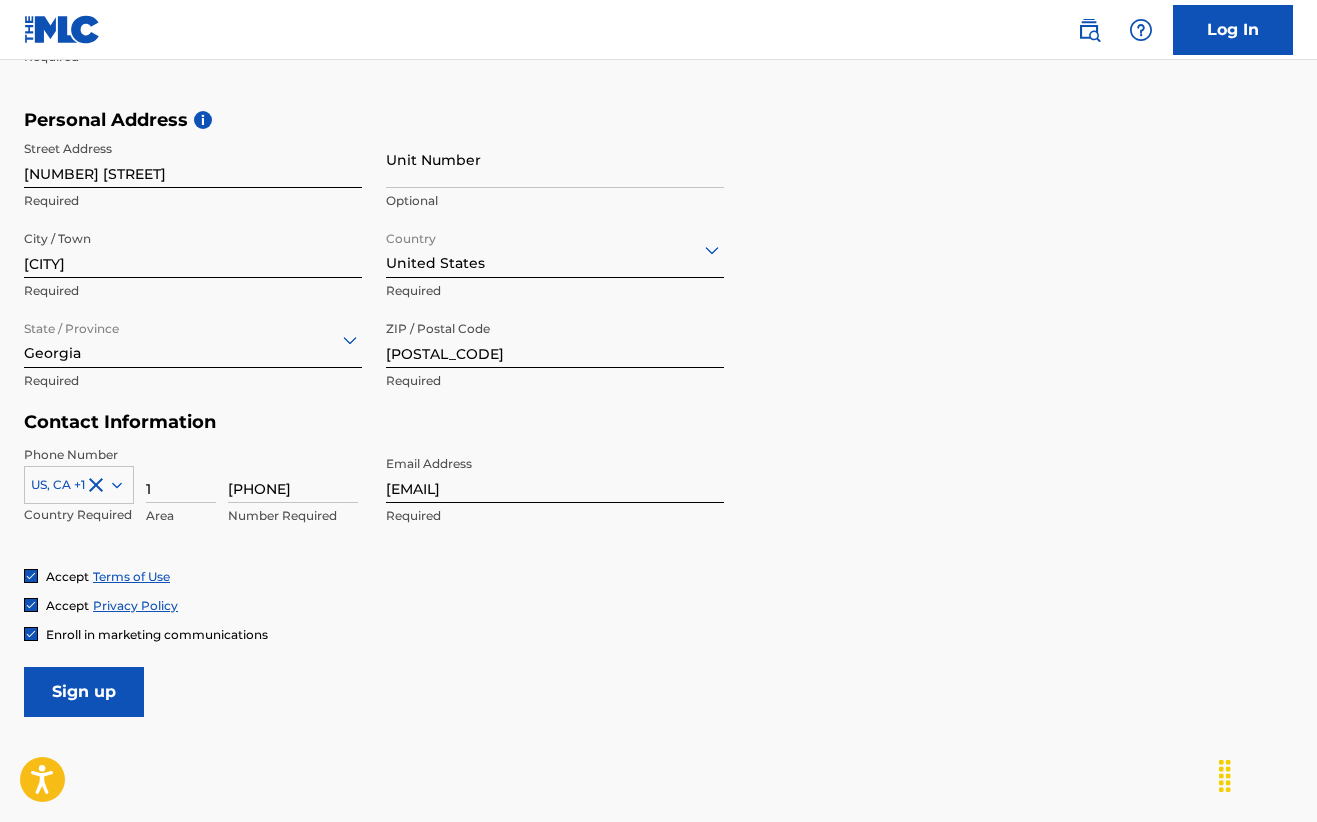 drag, startPoint x: 254, startPoint y: 482, endPoint x: 155, endPoint y: 481, distance: 99.00505 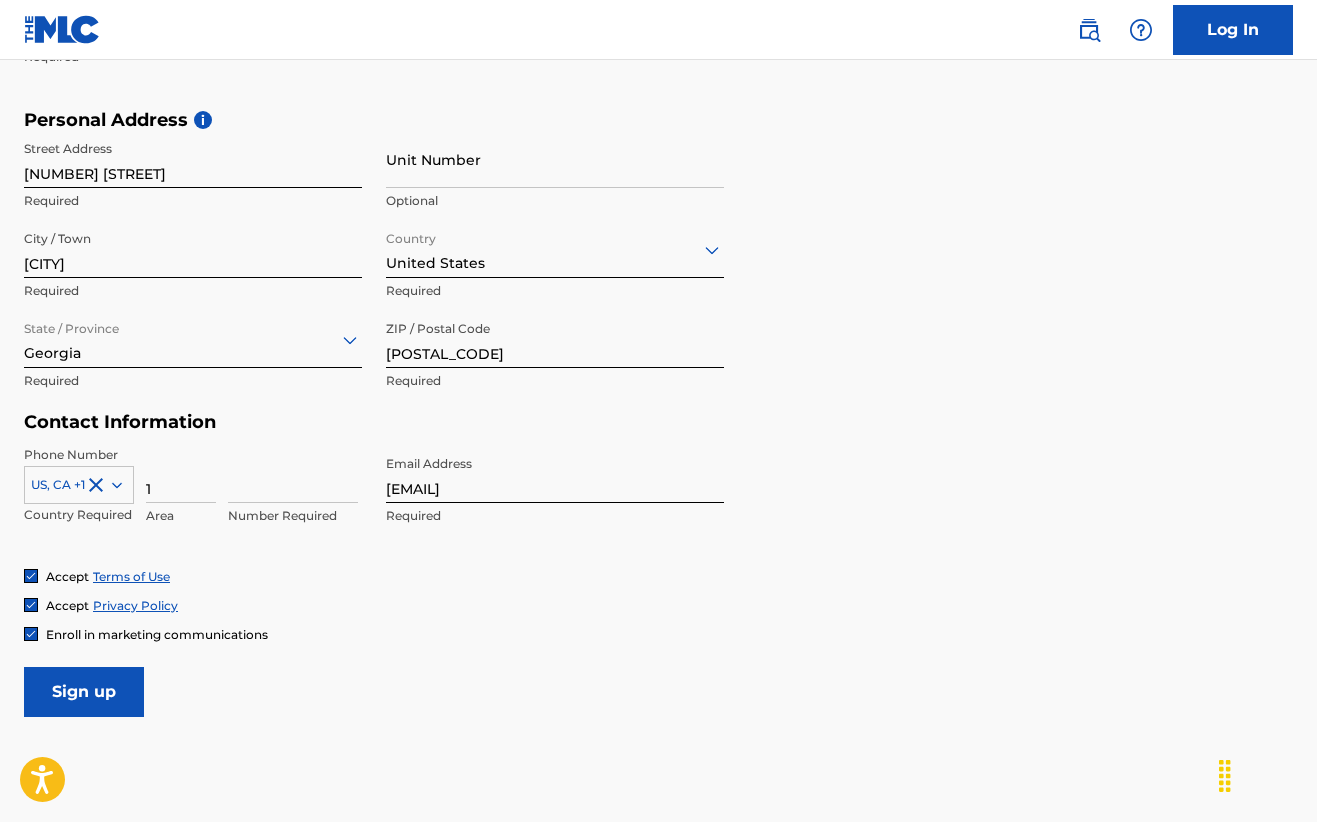 type 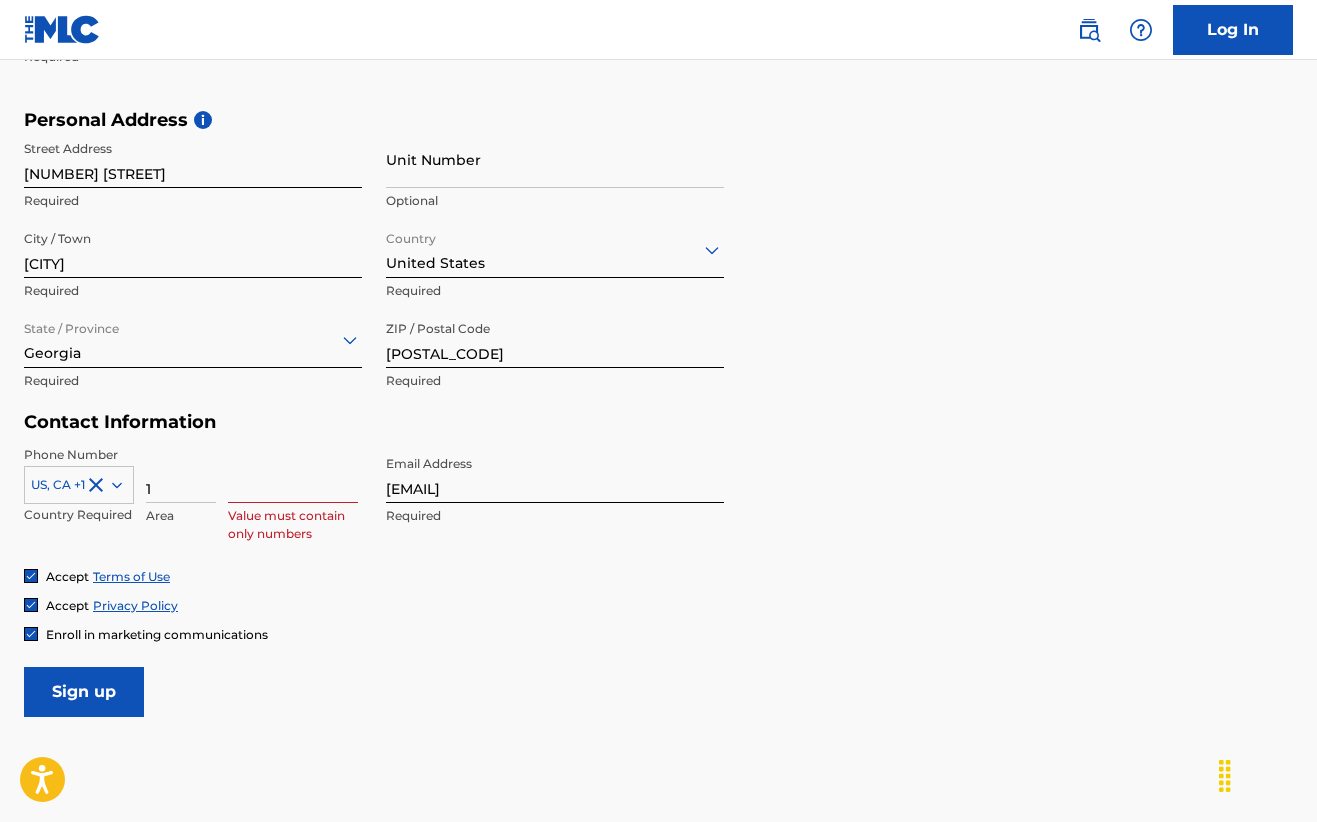 click on "1" at bounding box center [181, 474] 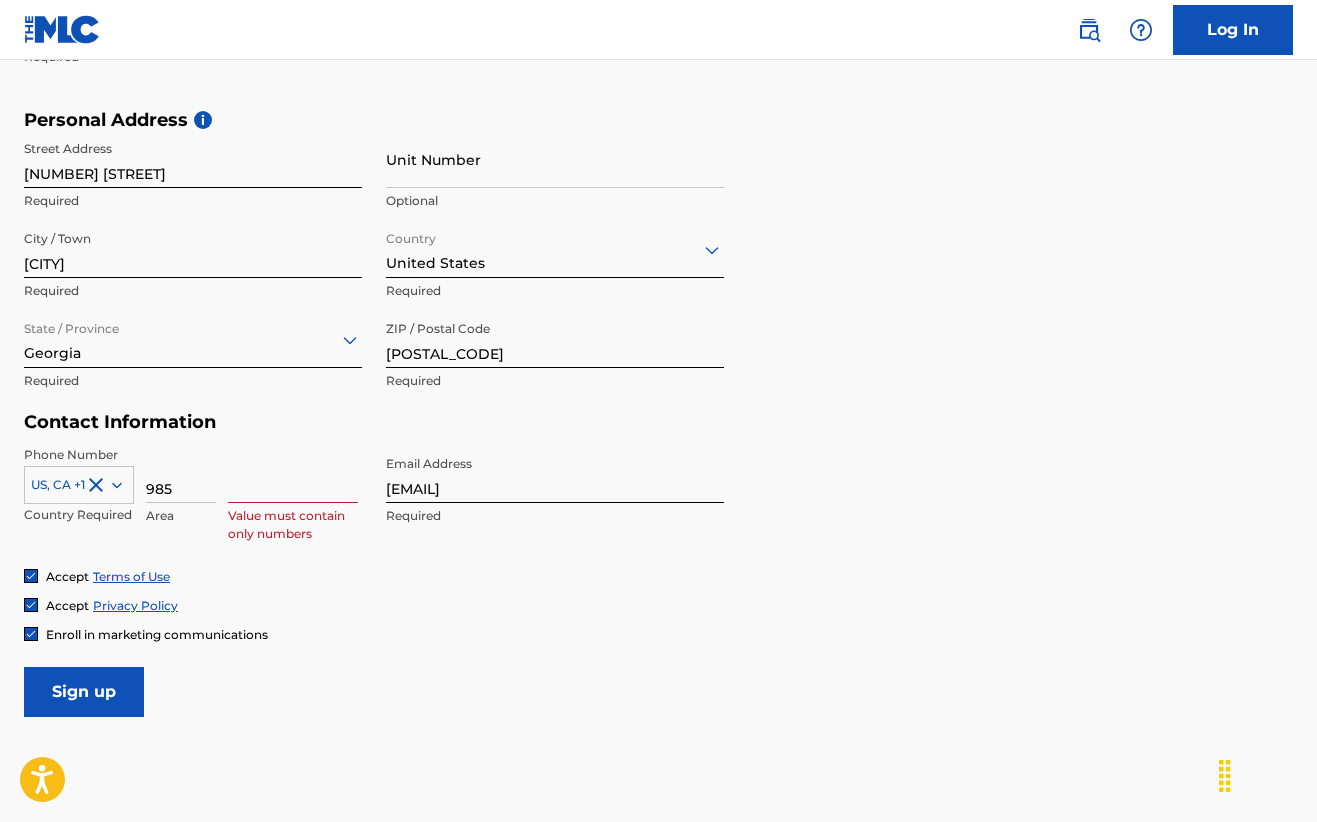 type on "985" 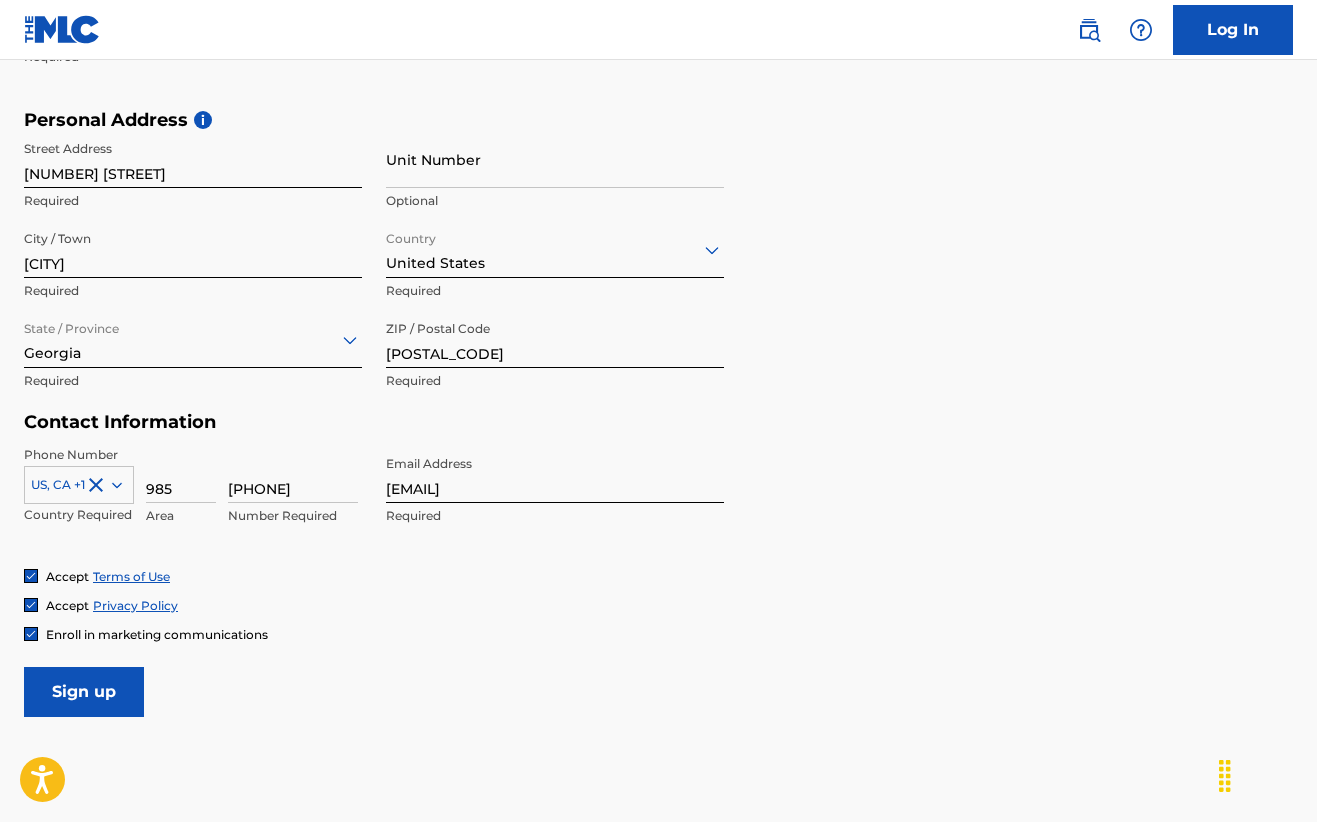 type on "[PHONE]" 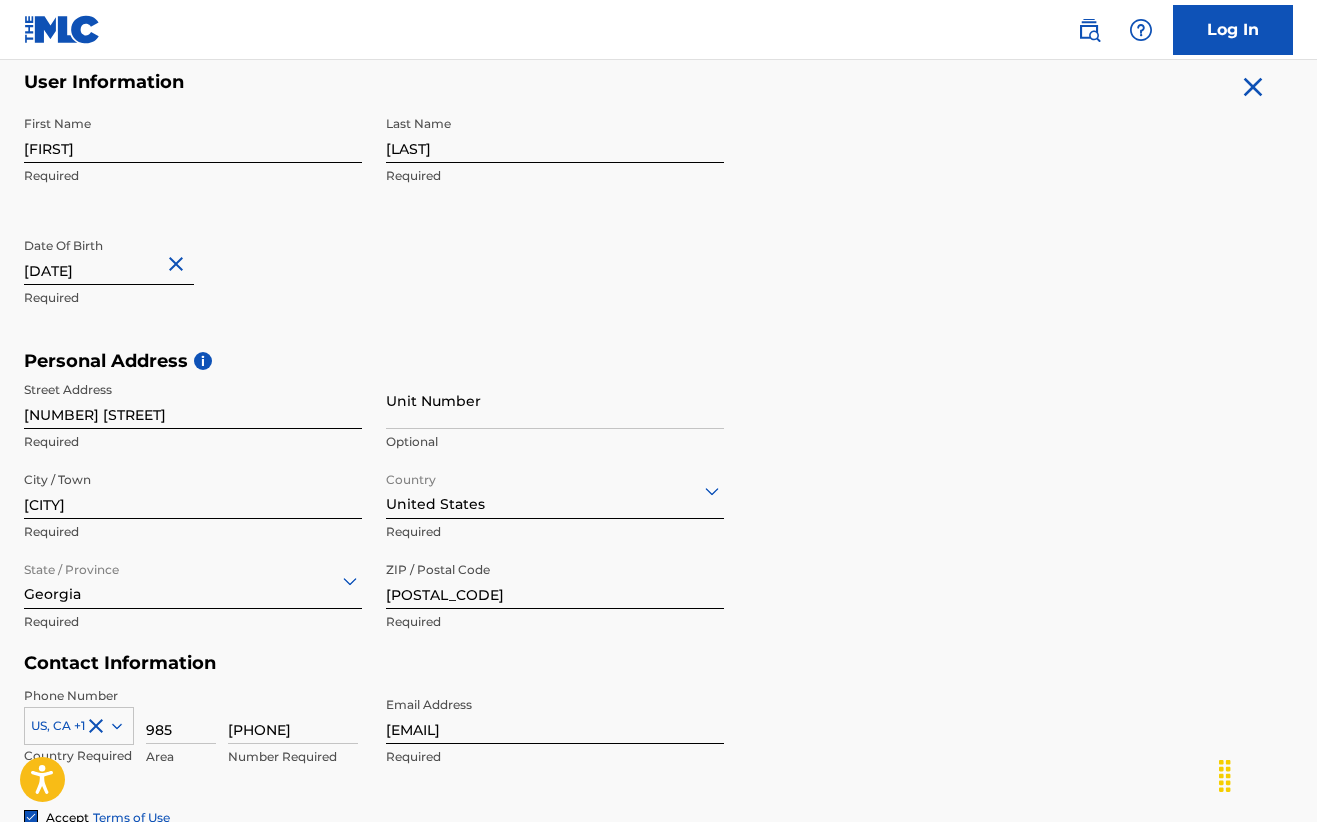 scroll, scrollTop: 261, scrollLeft: 0, axis: vertical 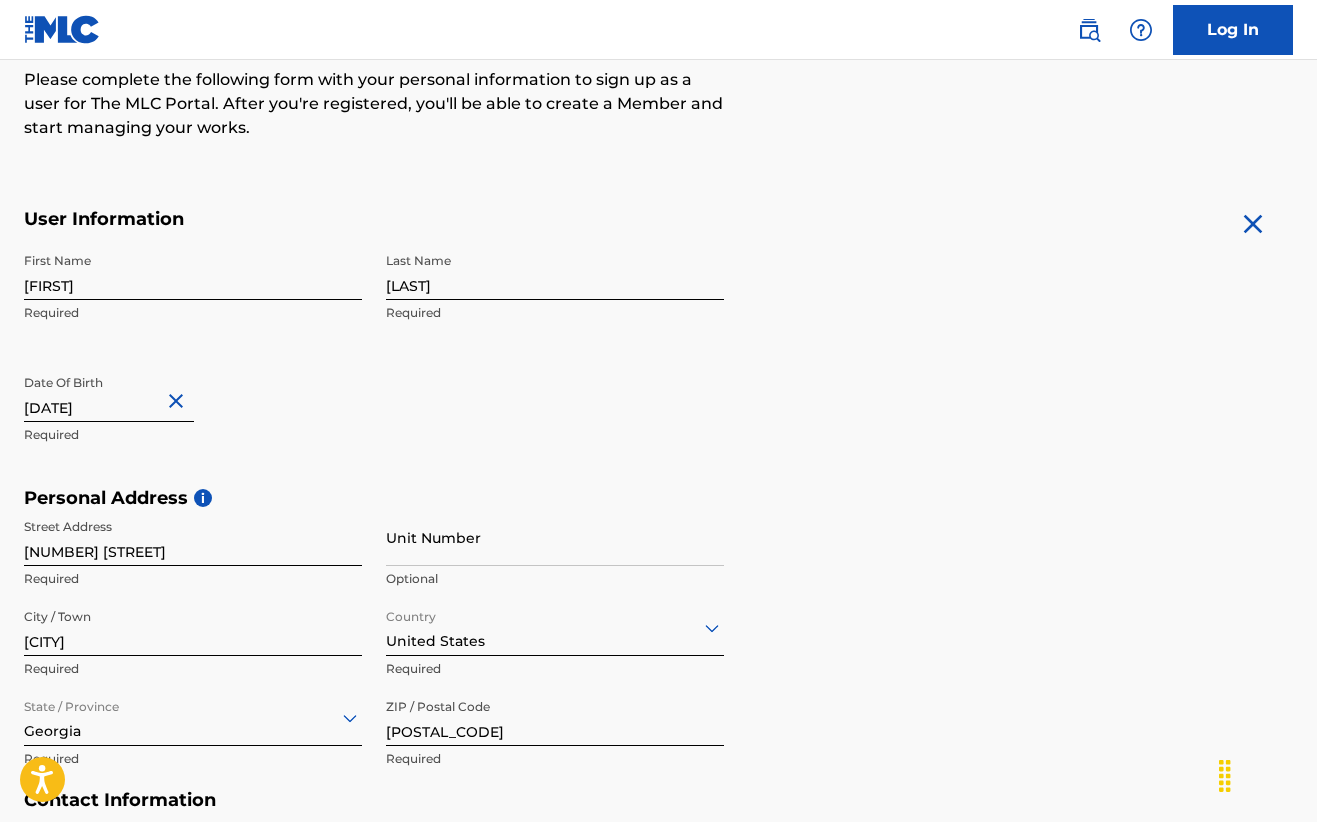 click on "Log In" at bounding box center (1233, 30) 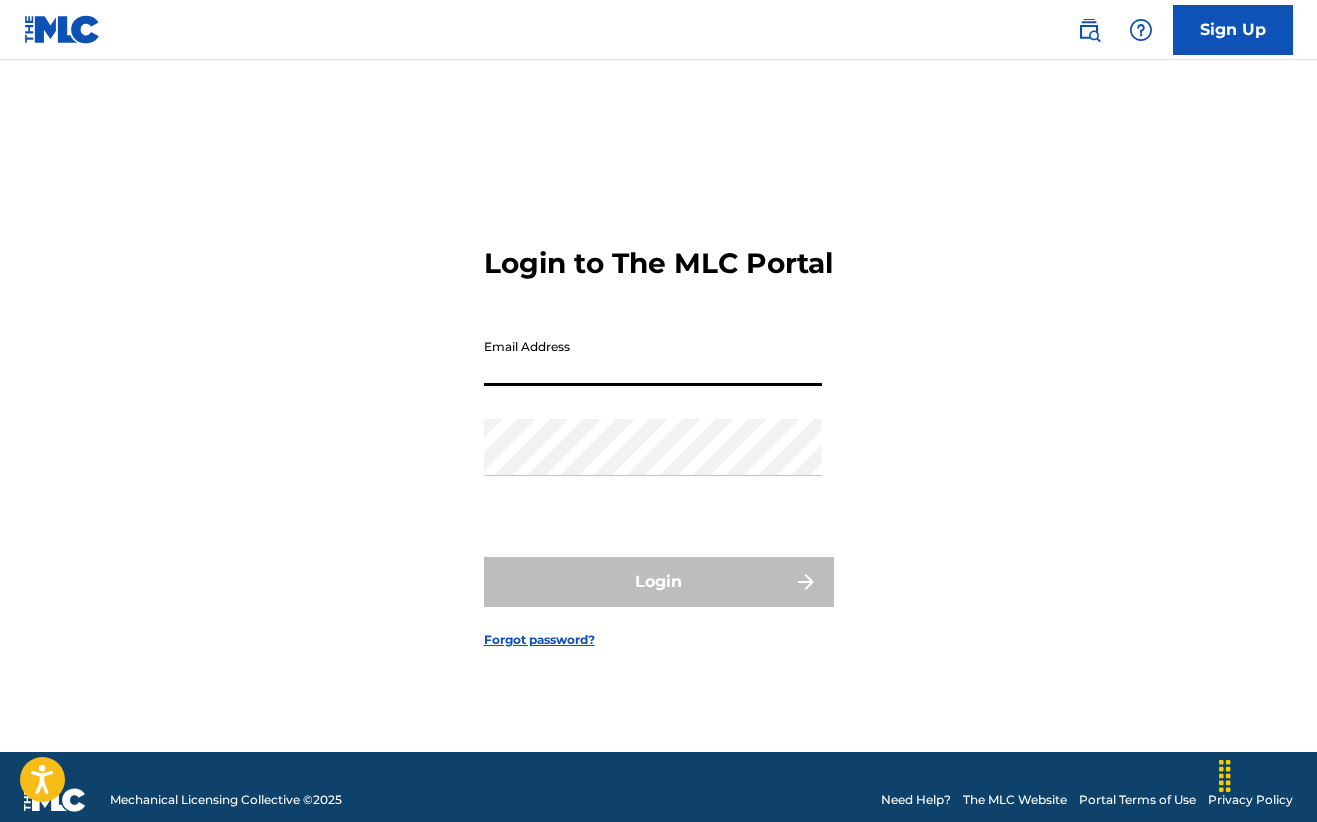type on "[EMAIL]" 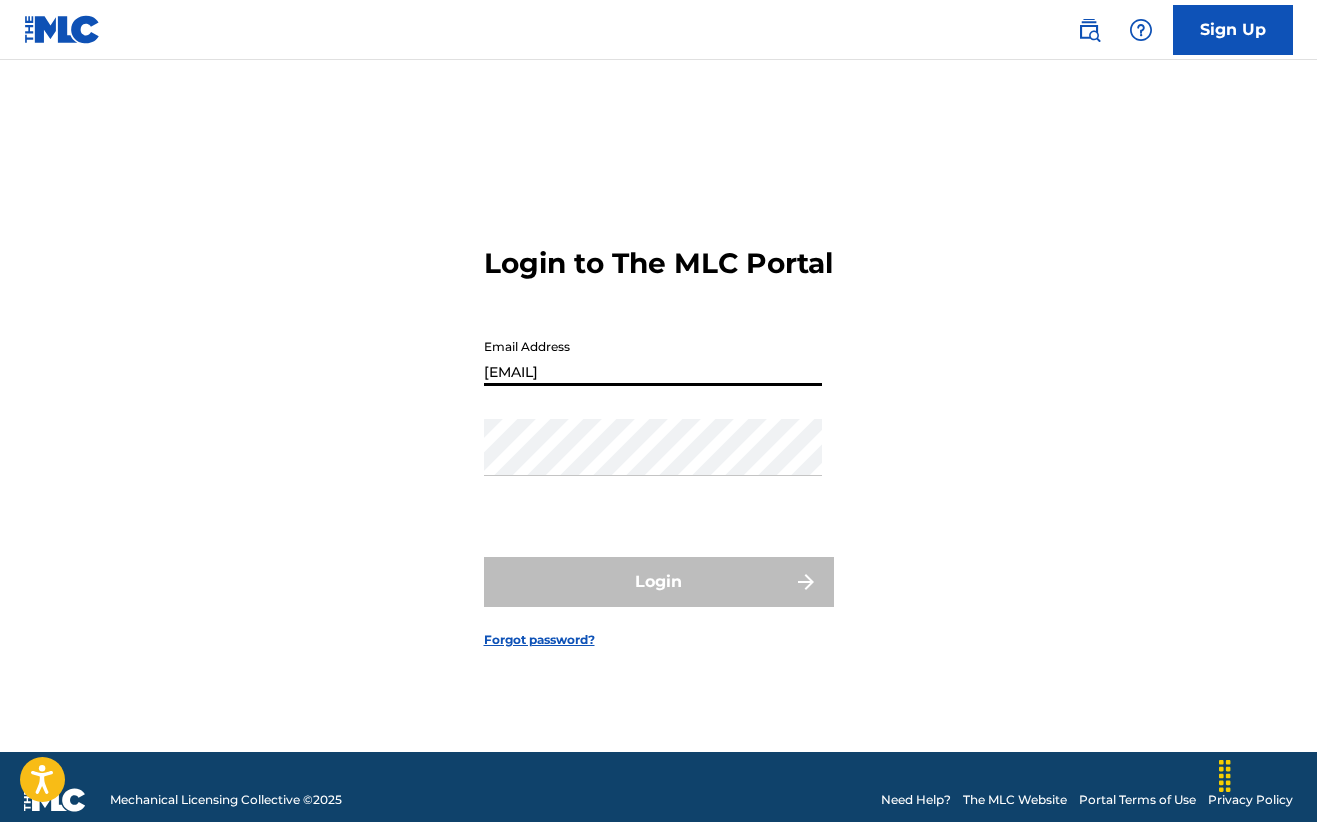 click on "Login" at bounding box center (659, 582) 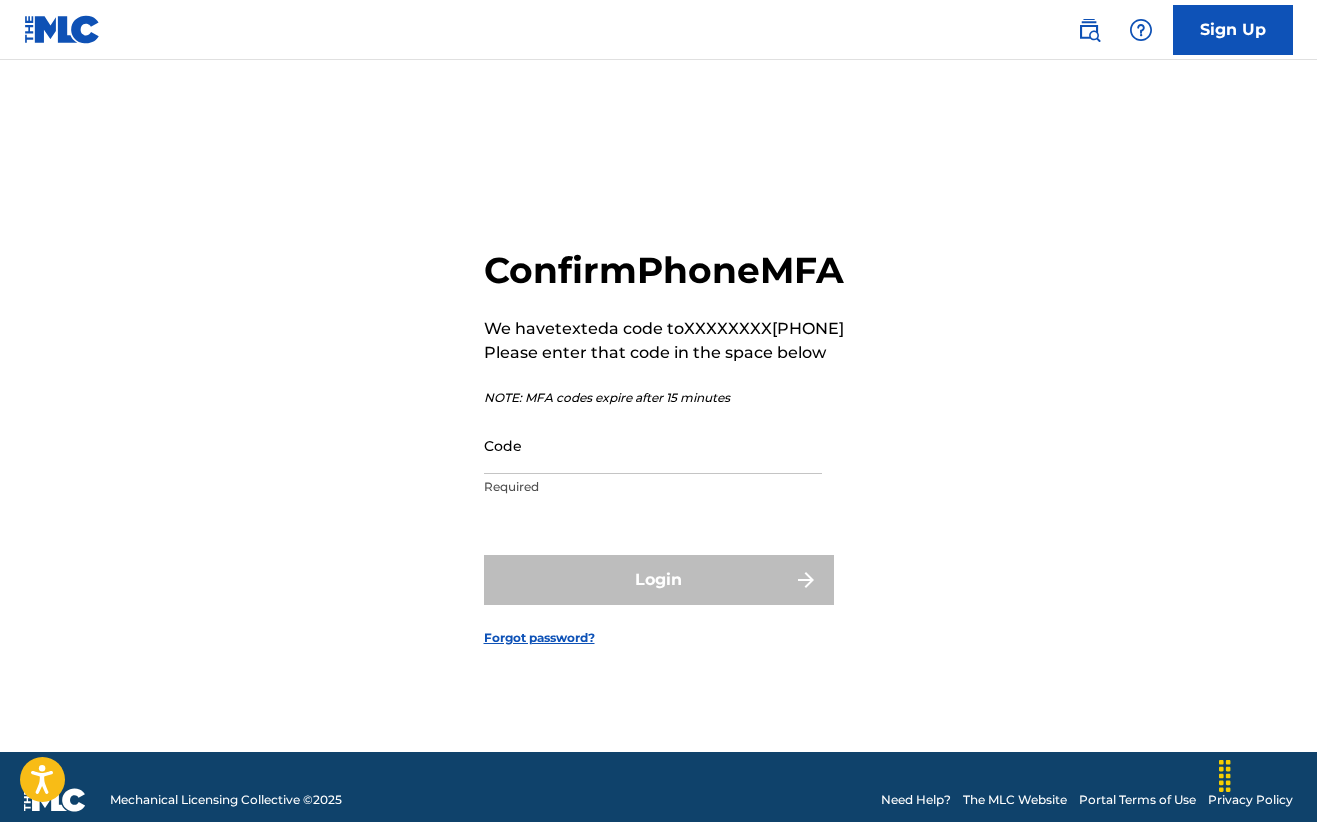 click on "Code" at bounding box center (653, 445) 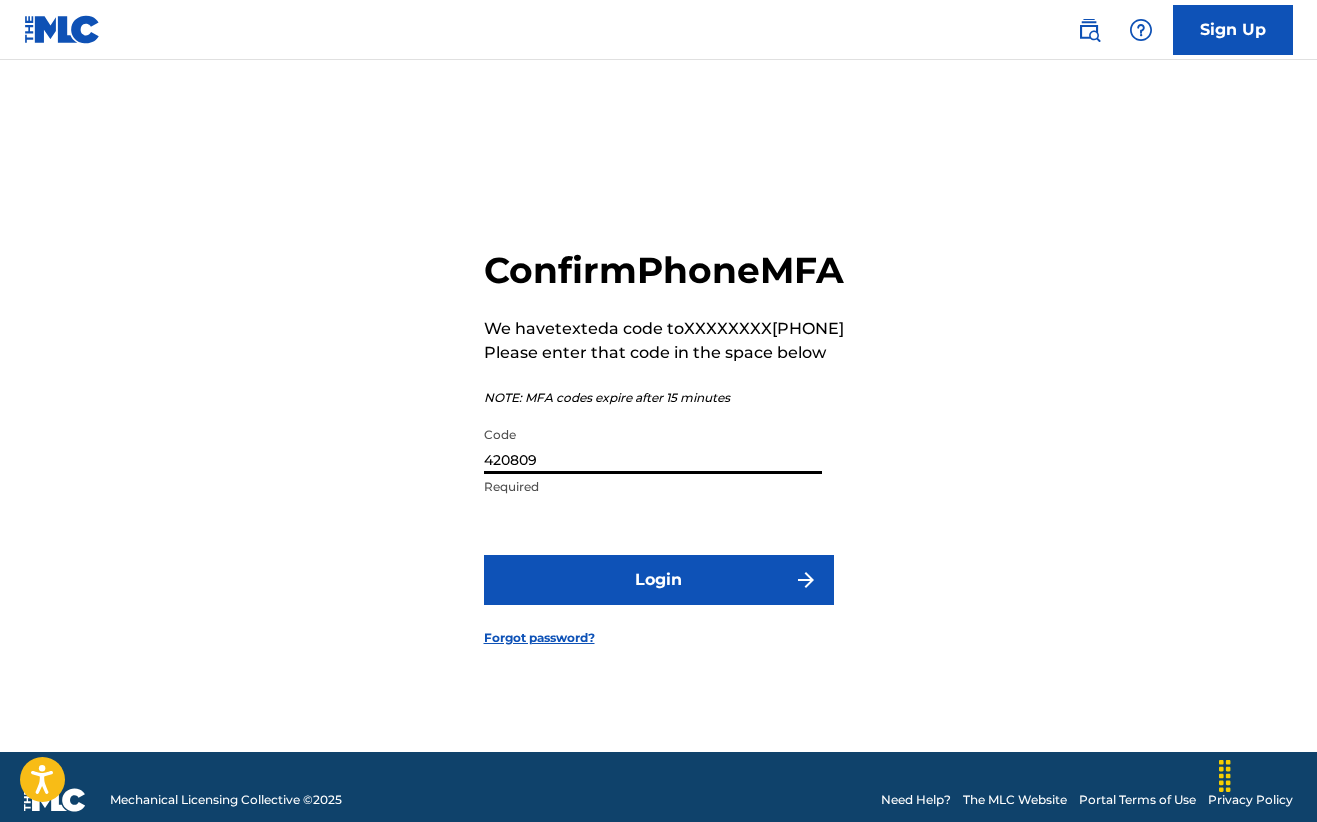 type on "420809" 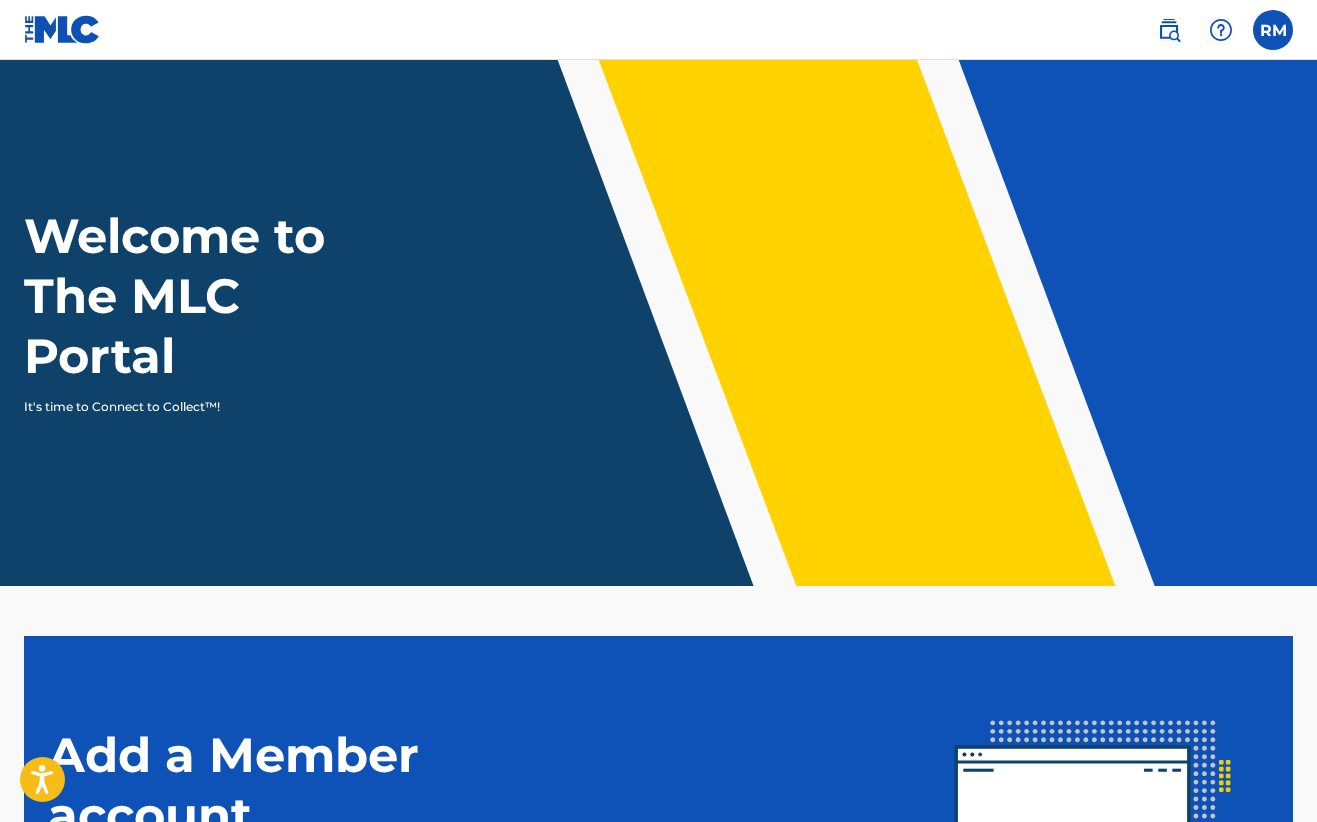 scroll, scrollTop: 0, scrollLeft: 0, axis: both 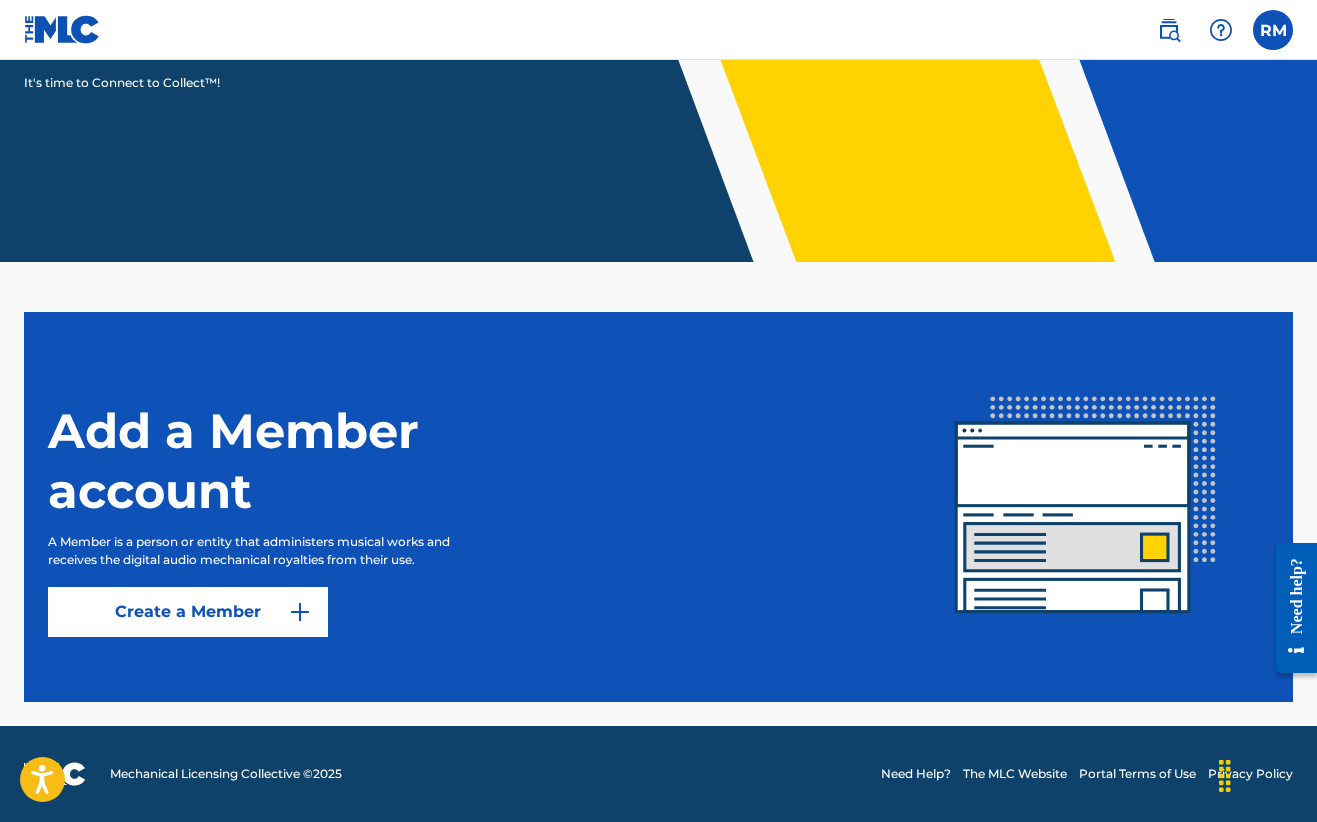 click at bounding box center (300, 612) 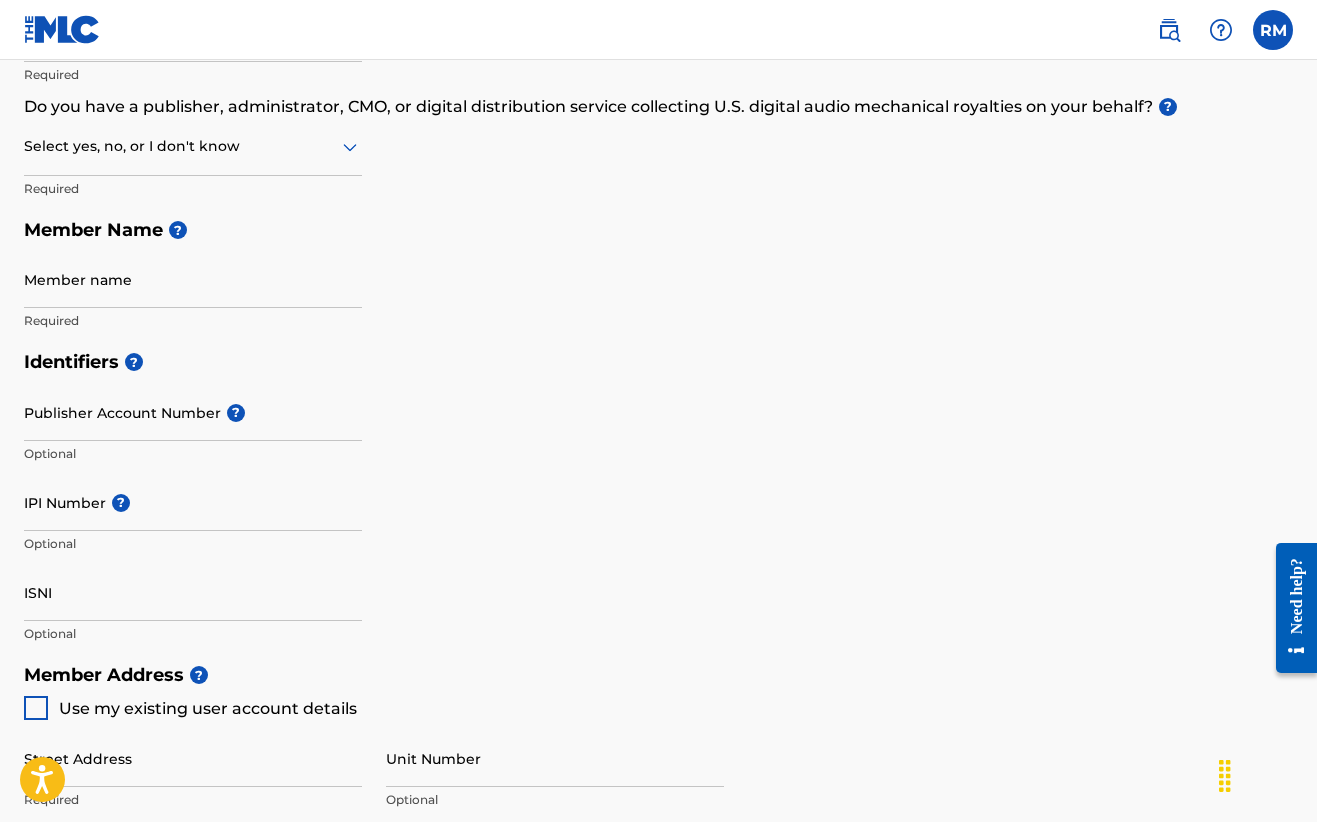 scroll, scrollTop: 0, scrollLeft: 0, axis: both 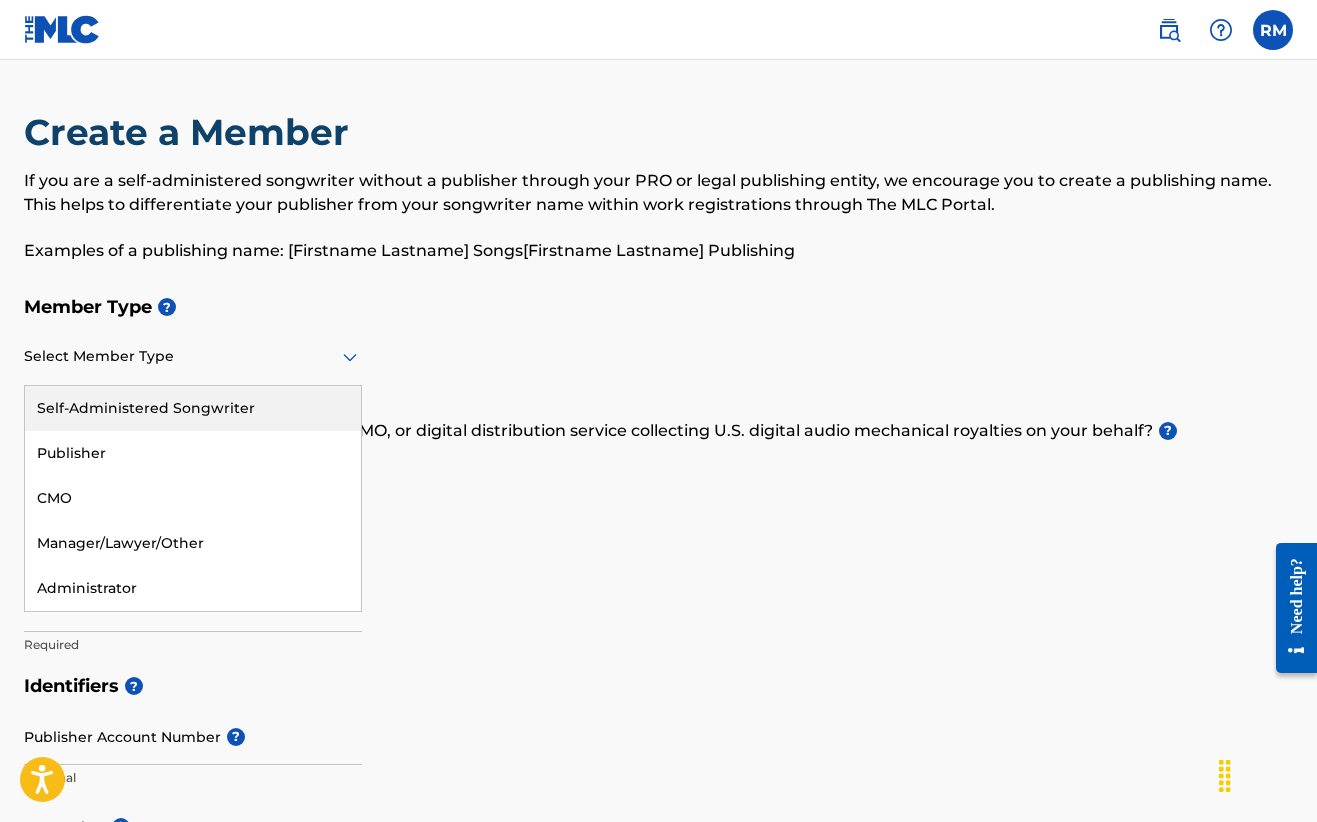 click at bounding box center [193, 356] 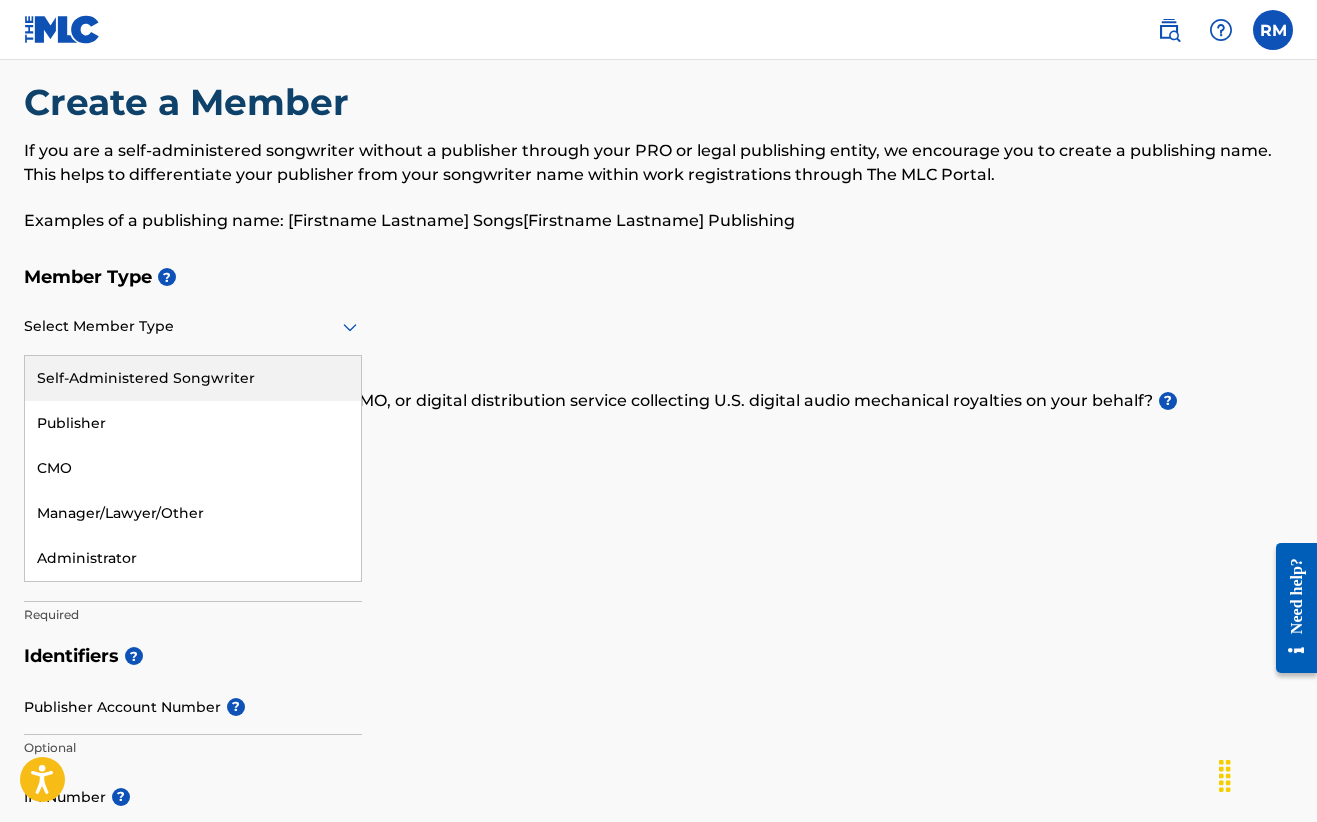 click on "Self-Administered Songwriter" at bounding box center [193, 378] 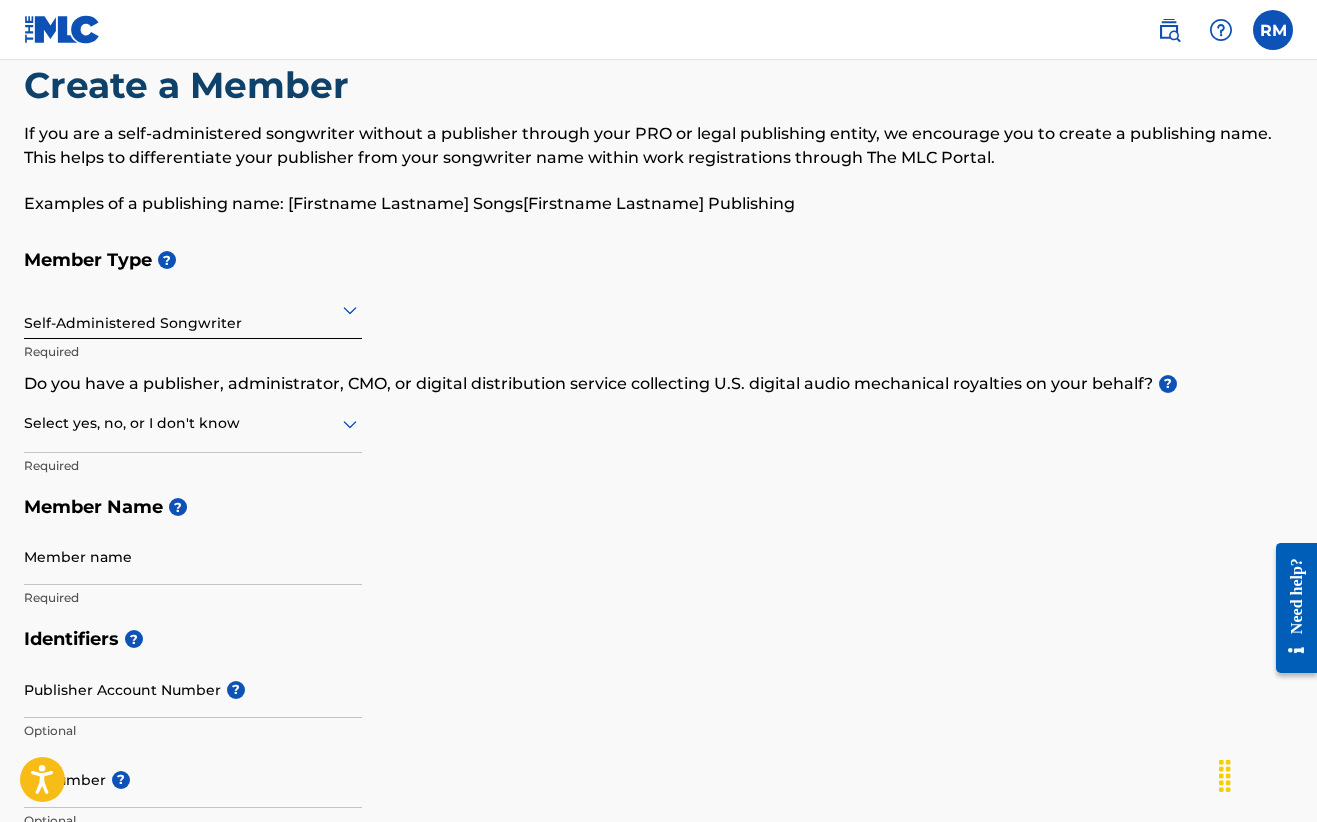 scroll, scrollTop: 83, scrollLeft: 0, axis: vertical 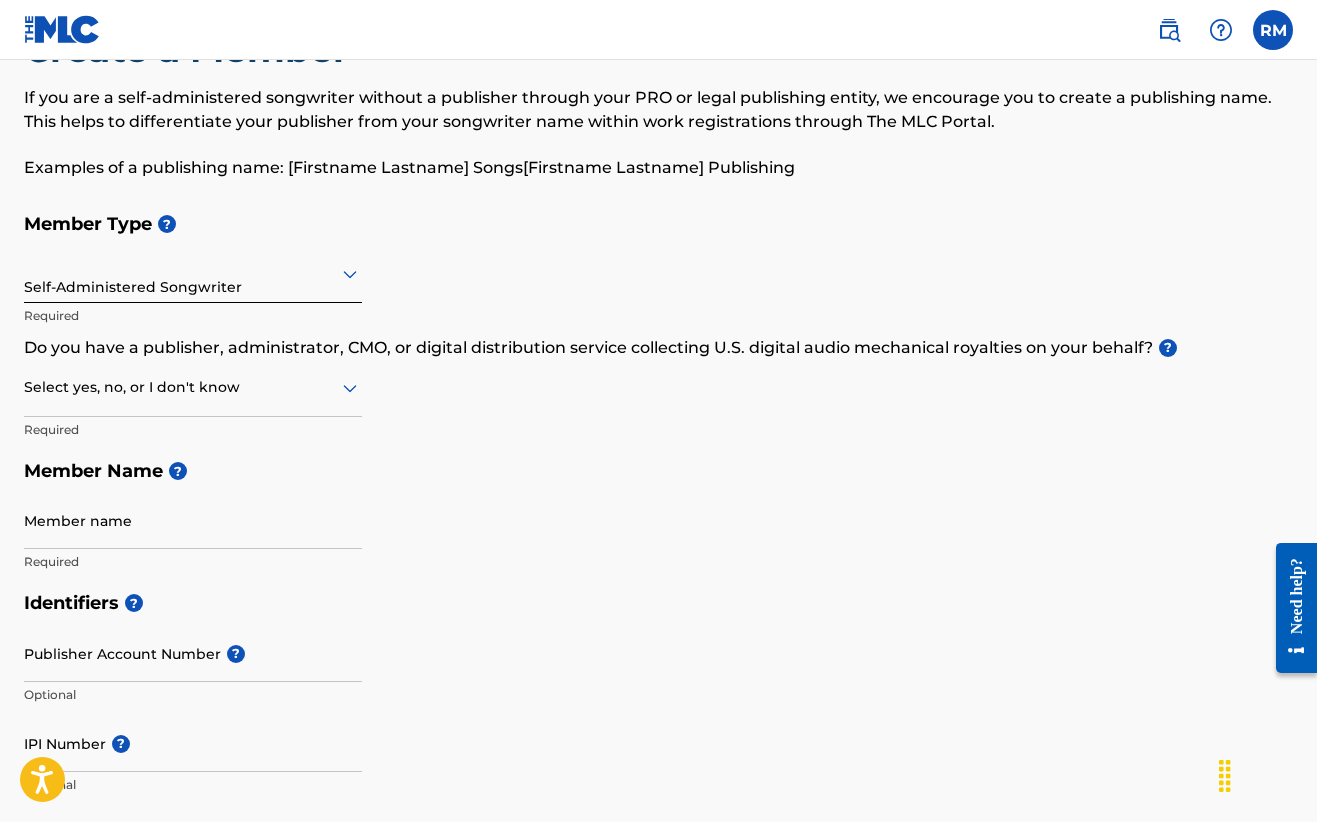 click at bounding box center [1221, 30] 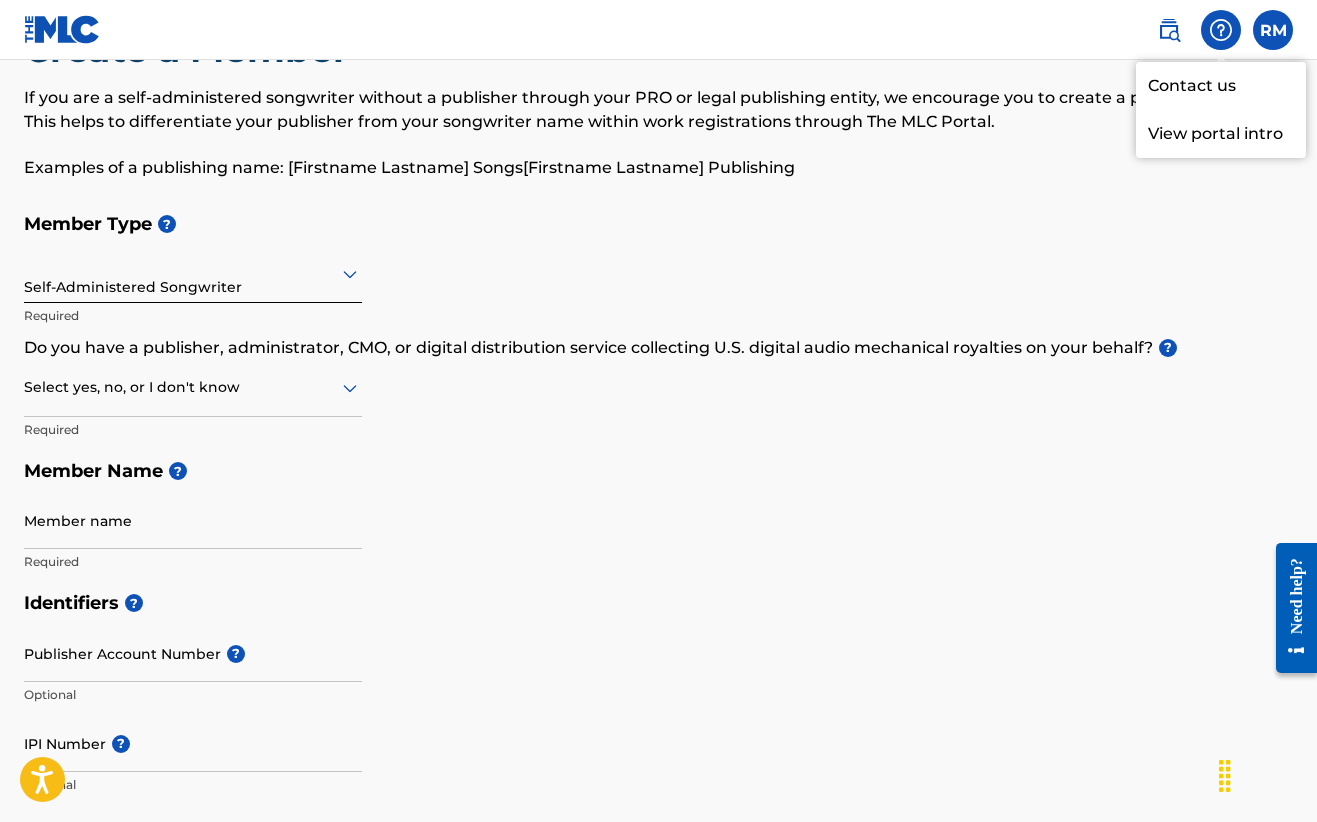click on "View portal intro" at bounding box center (1221, 134) 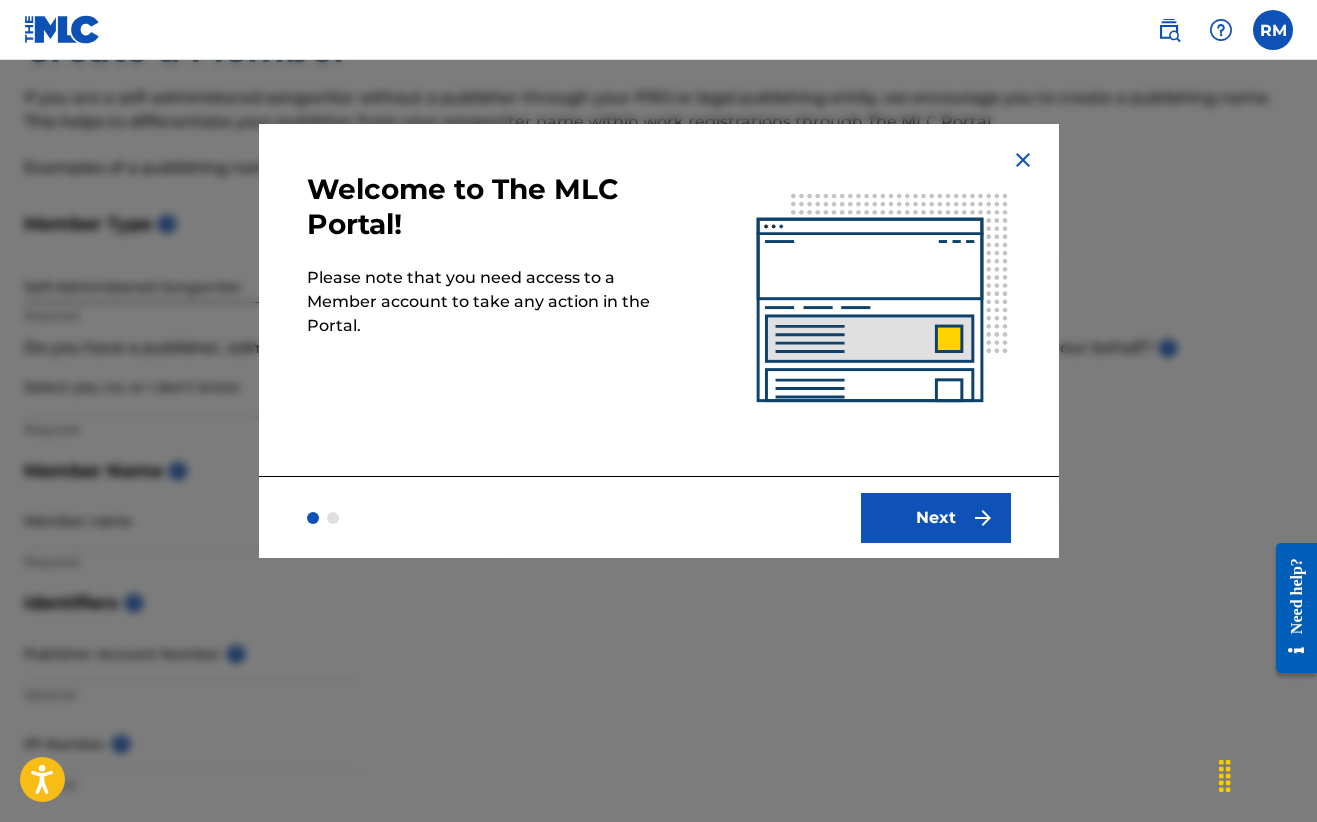 scroll, scrollTop: 90, scrollLeft: 0, axis: vertical 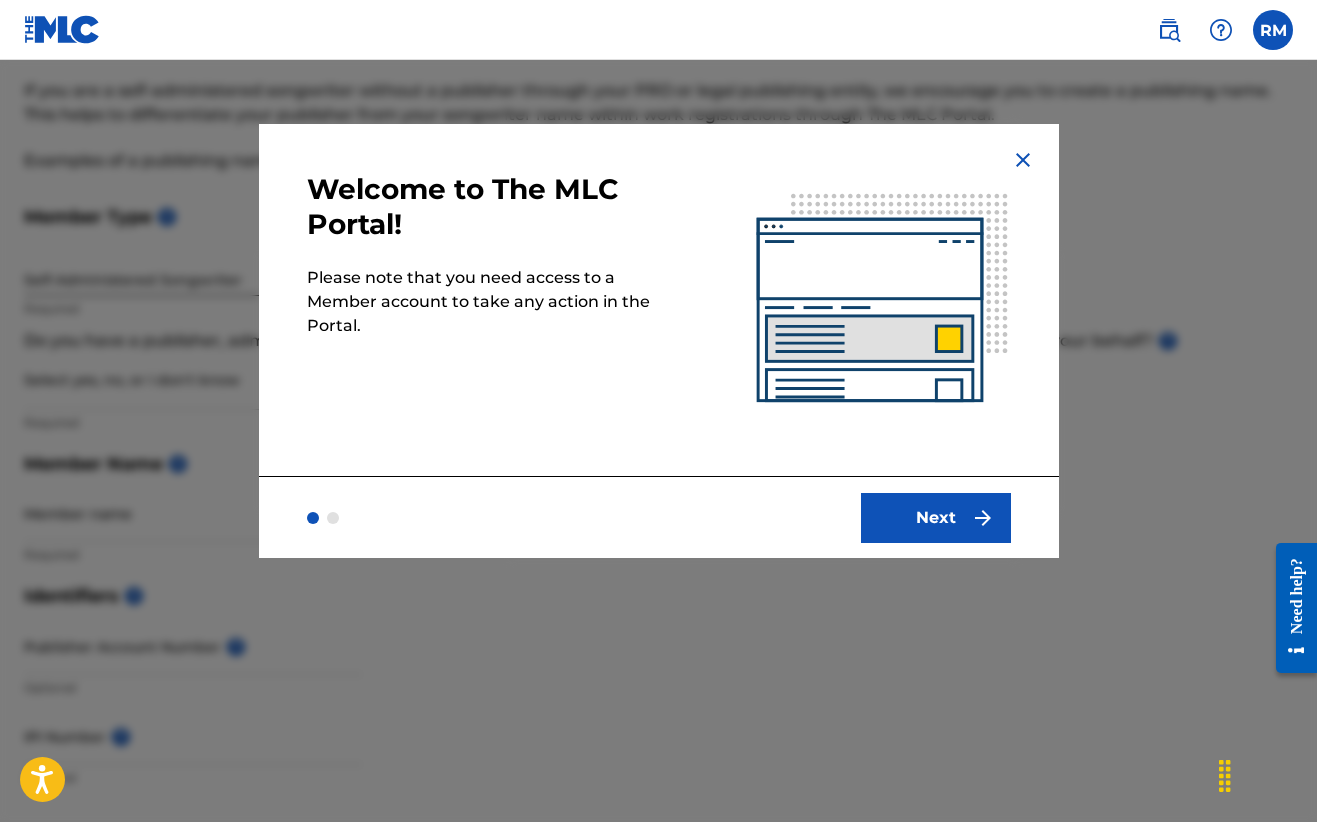 click on "Next" at bounding box center (936, 518) 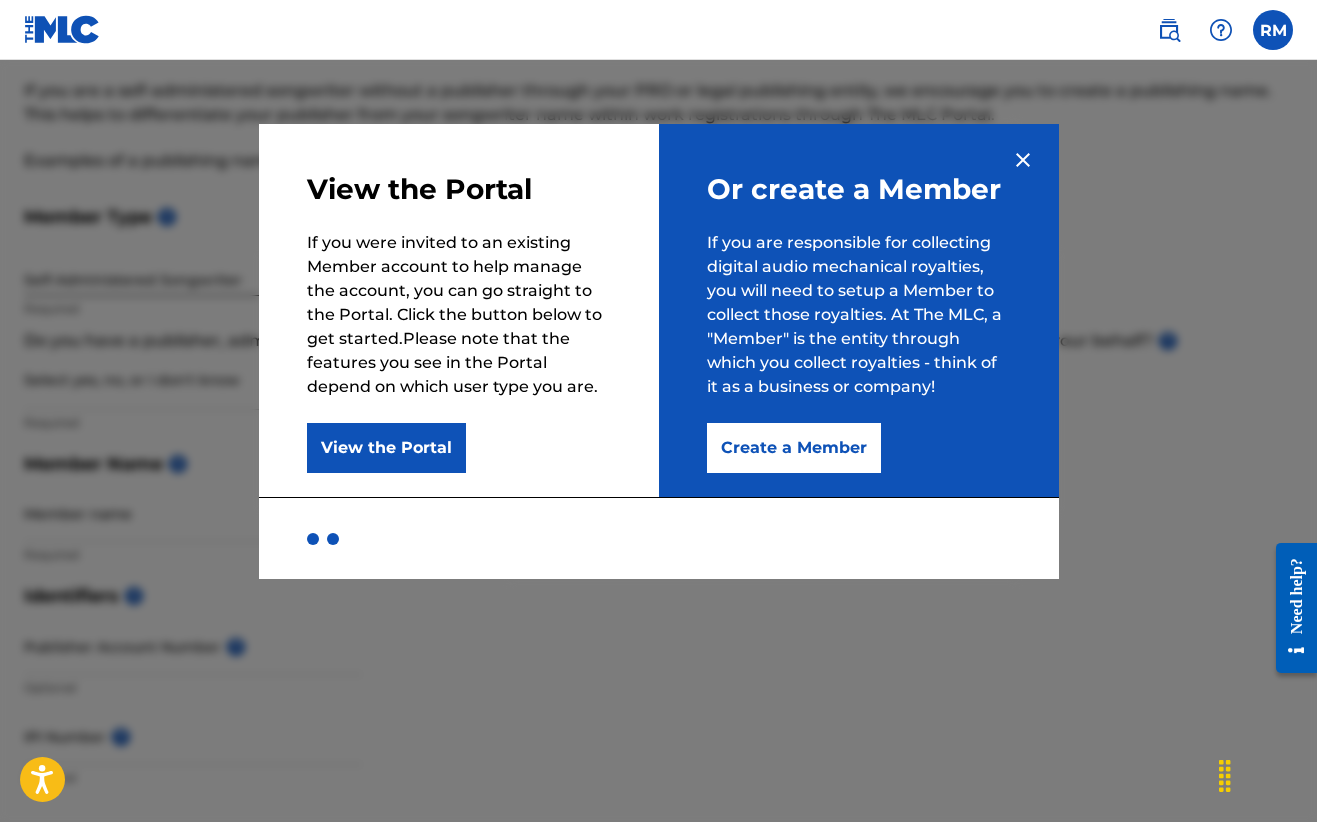 click at bounding box center (1023, 160) 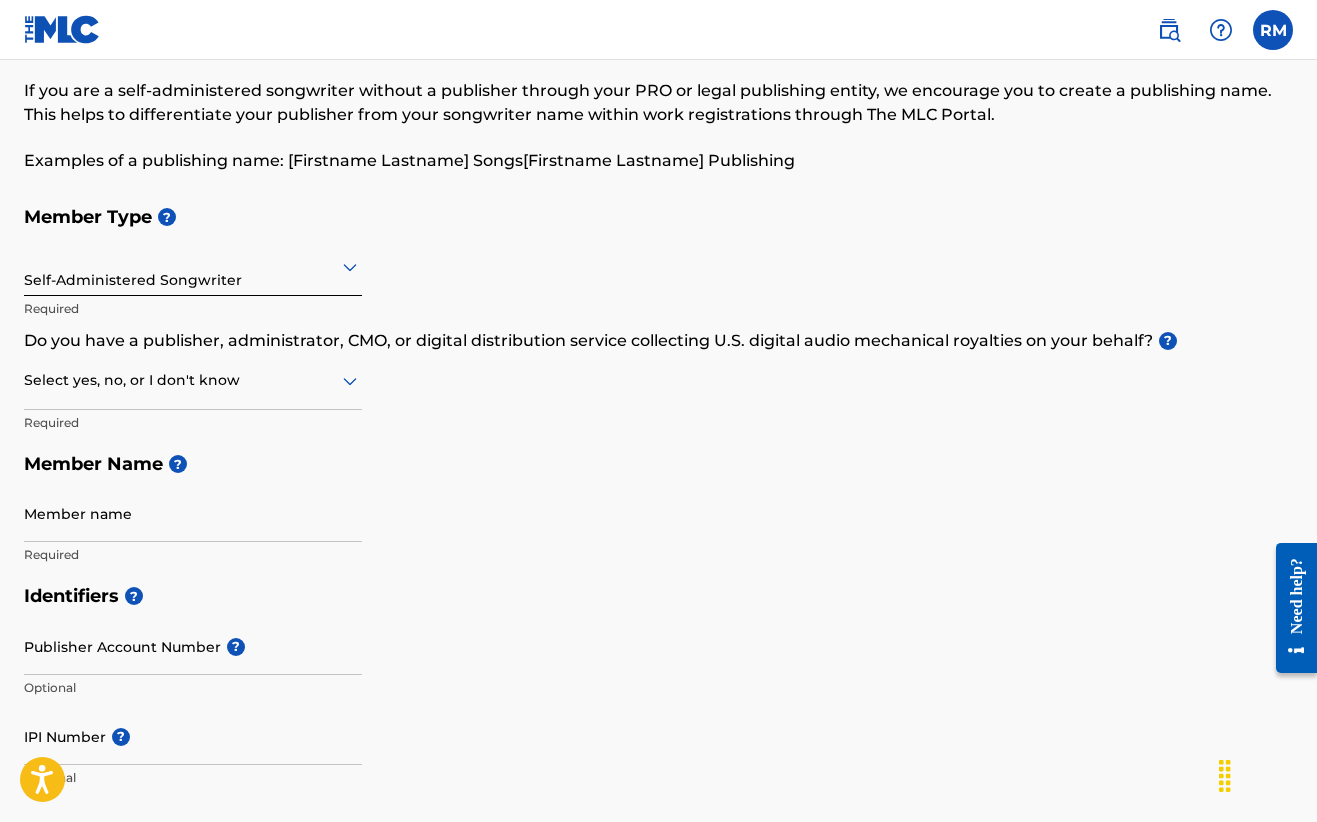 click at bounding box center (1169, 30) 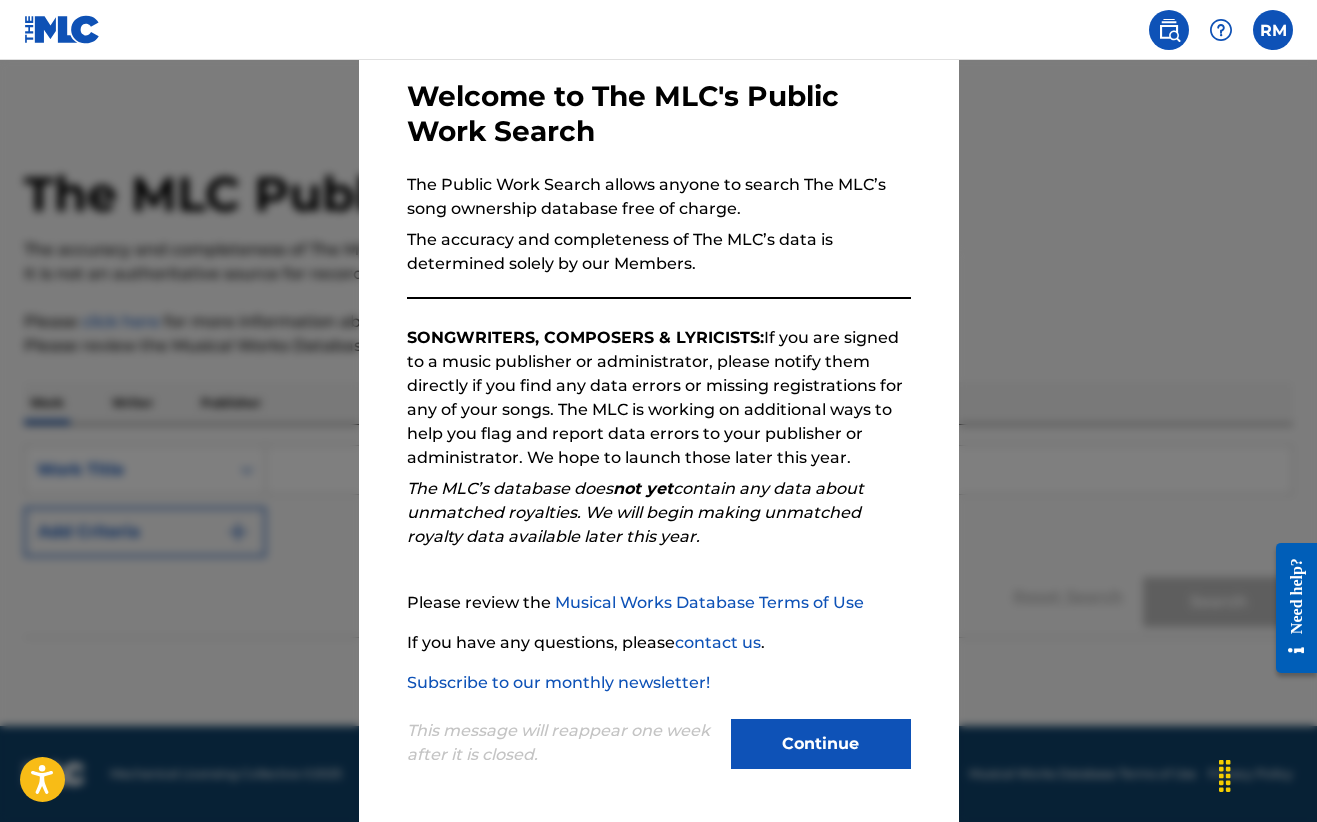 scroll, scrollTop: 93, scrollLeft: 0, axis: vertical 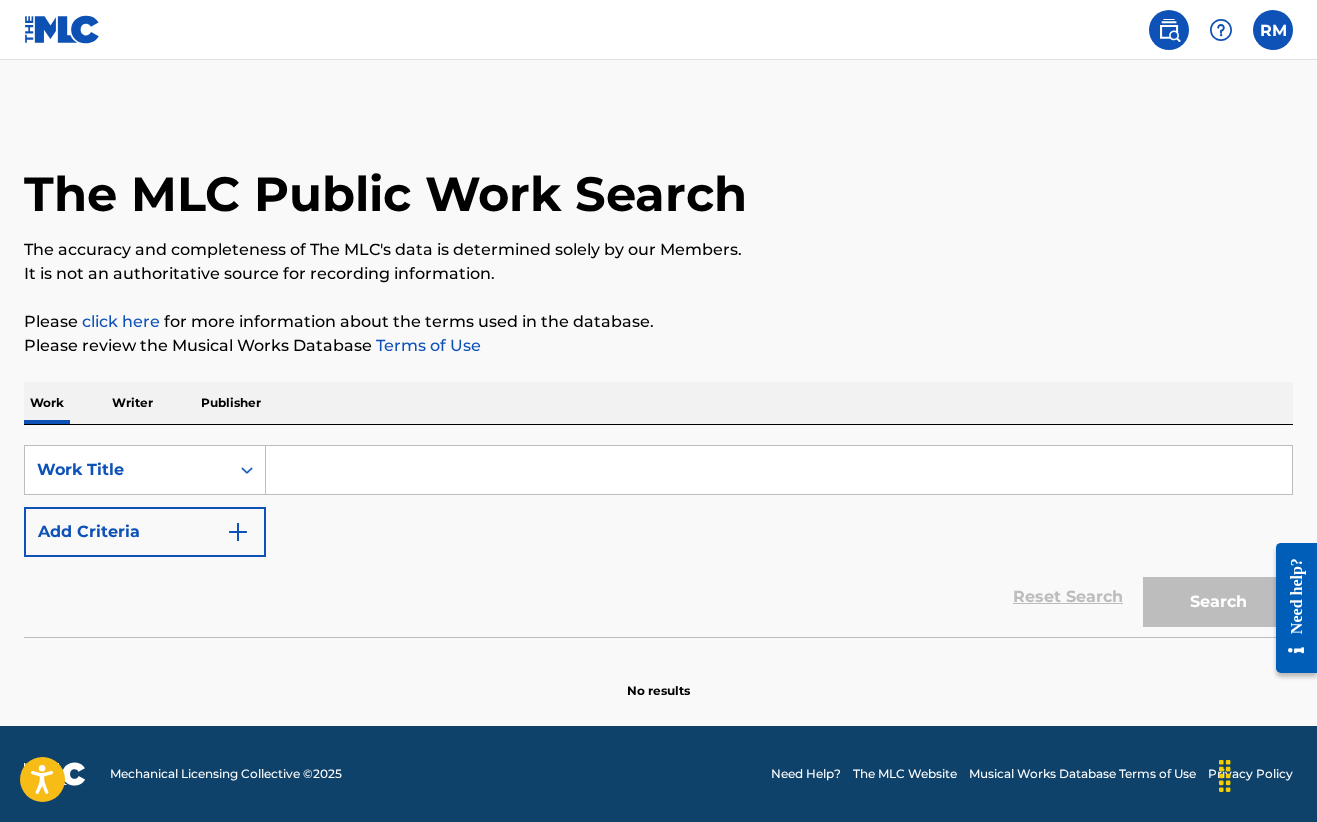 click on "Publisher" at bounding box center [231, 403] 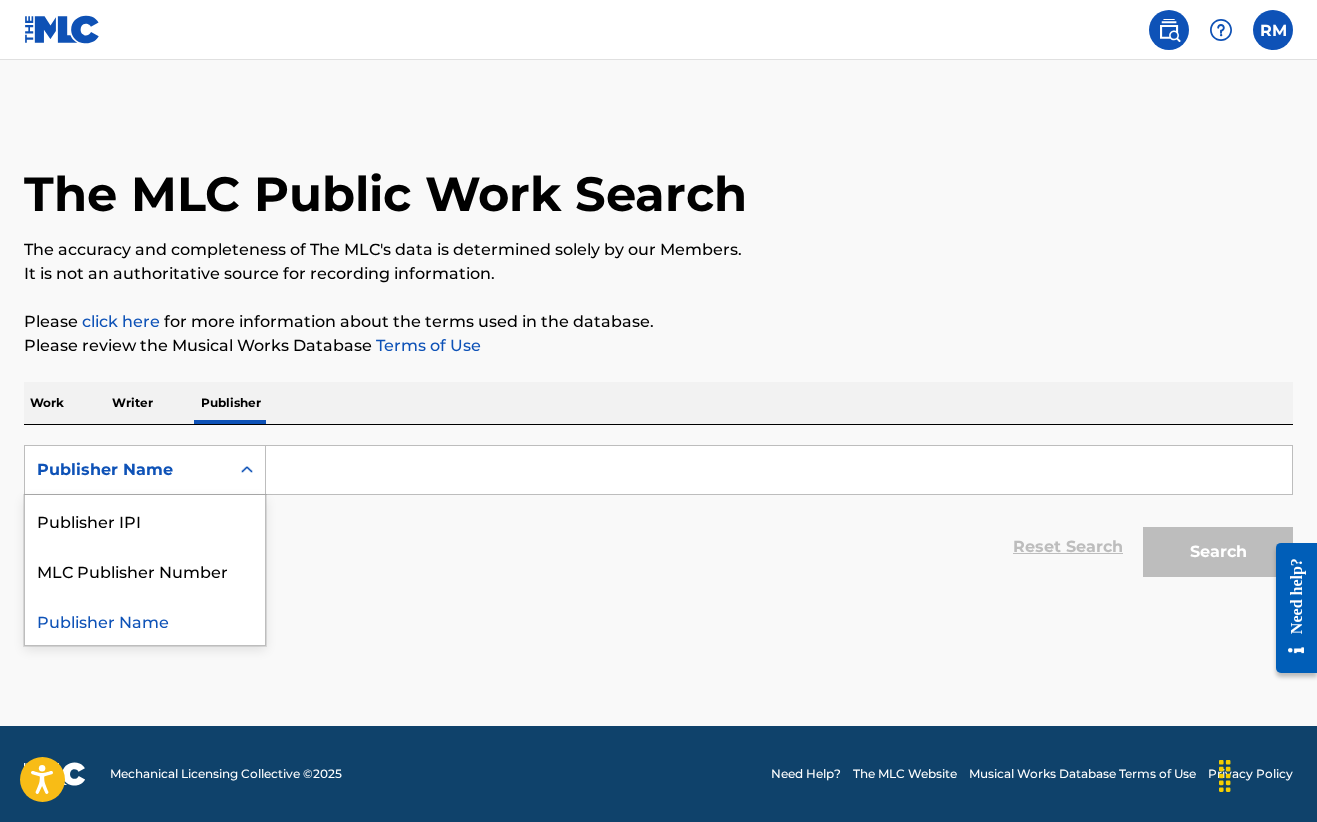 click 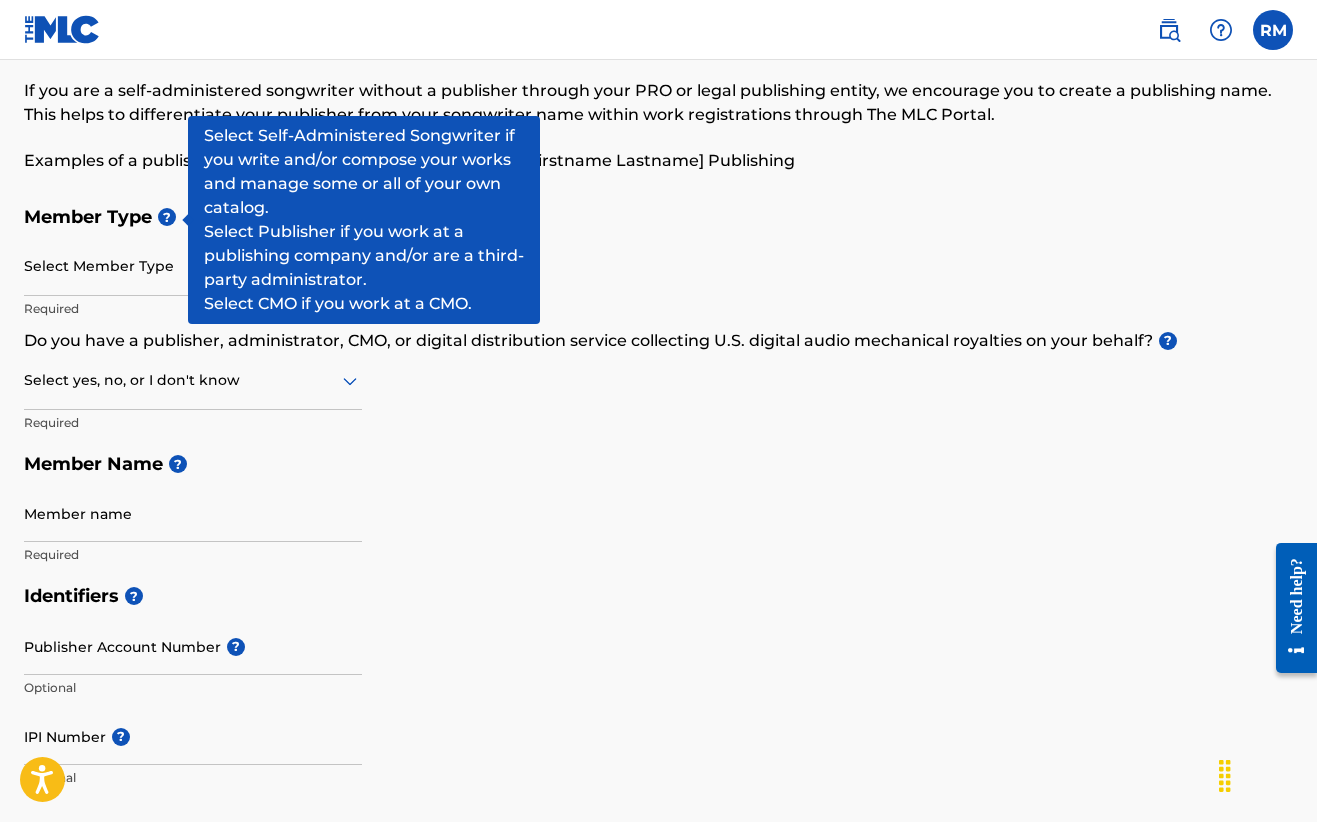 click on "?" at bounding box center (167, 217) 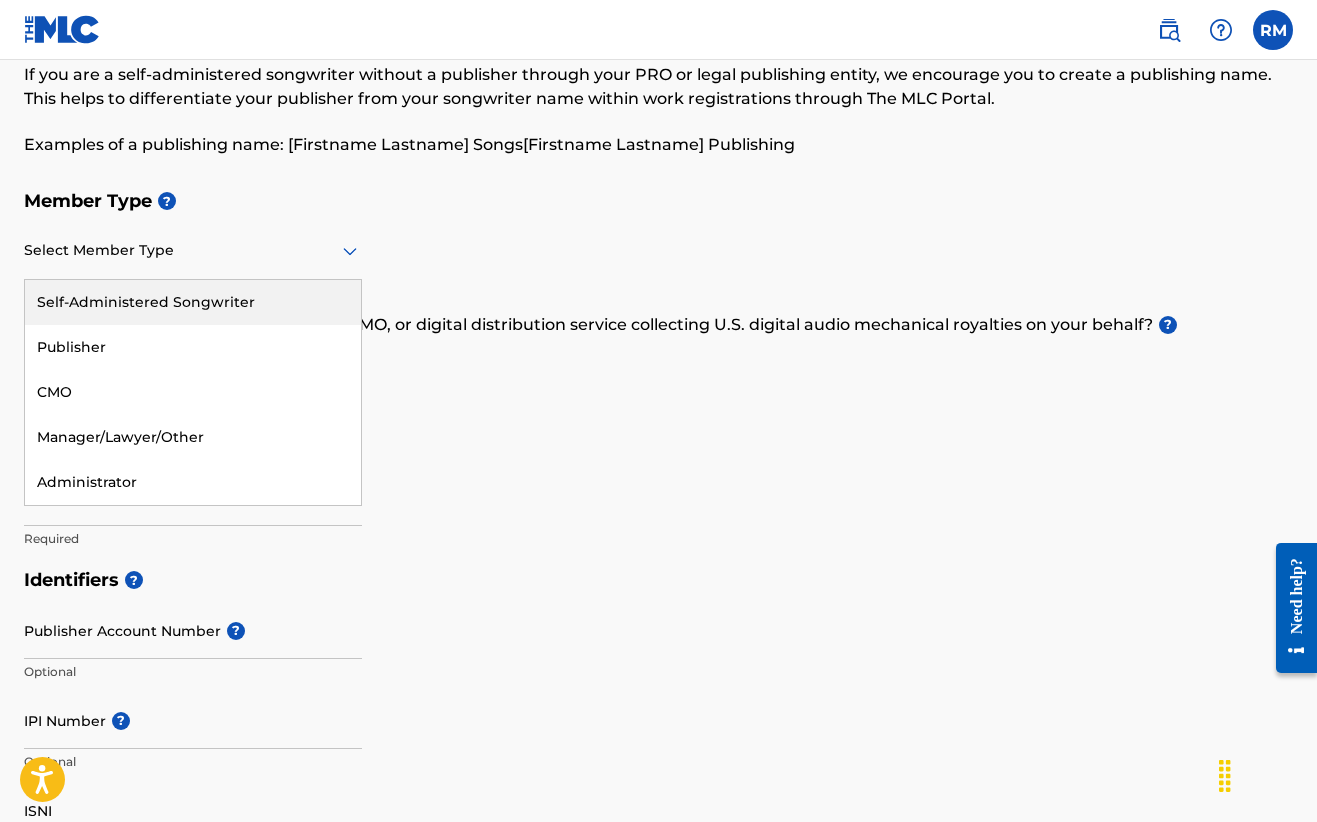 click 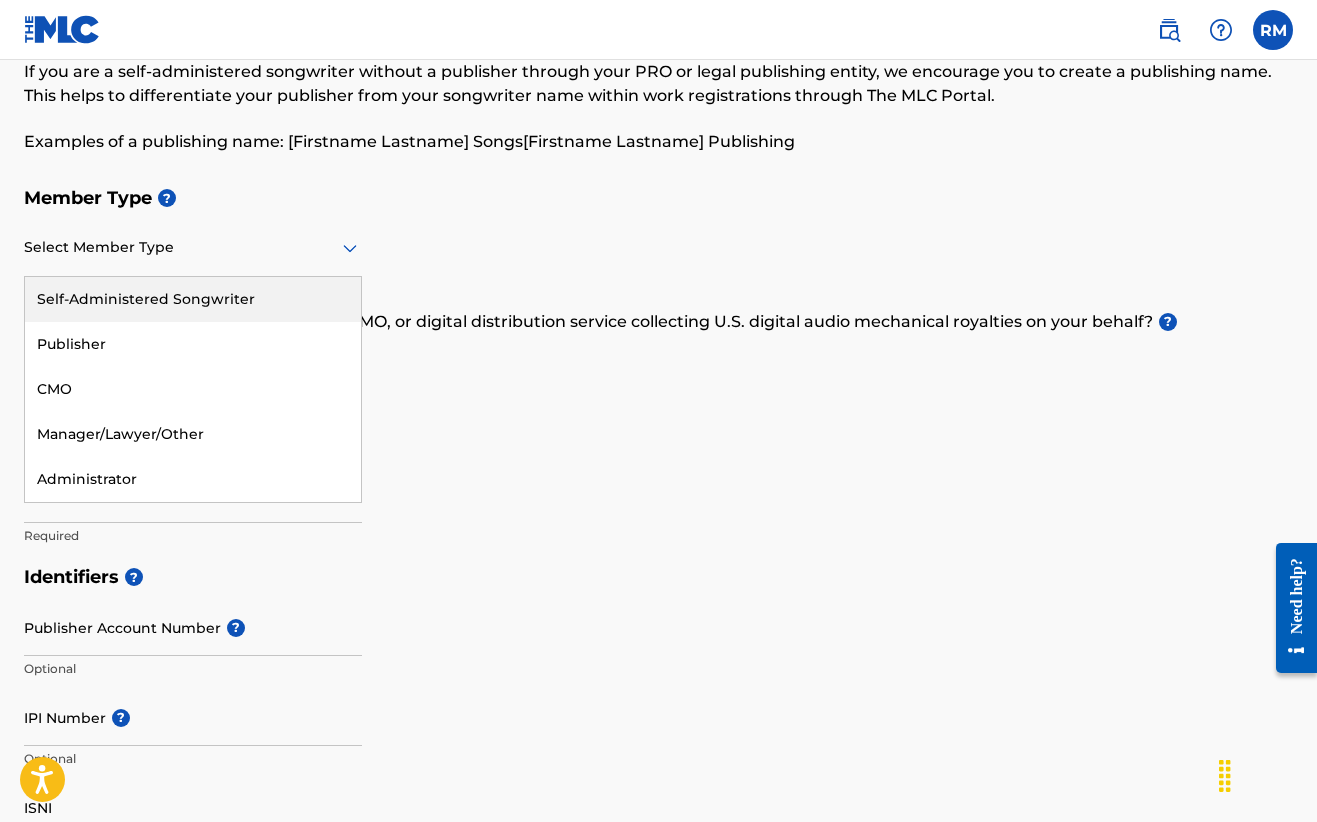 click on "Self-Administered Songwriter" at bounding box center (193, 299) 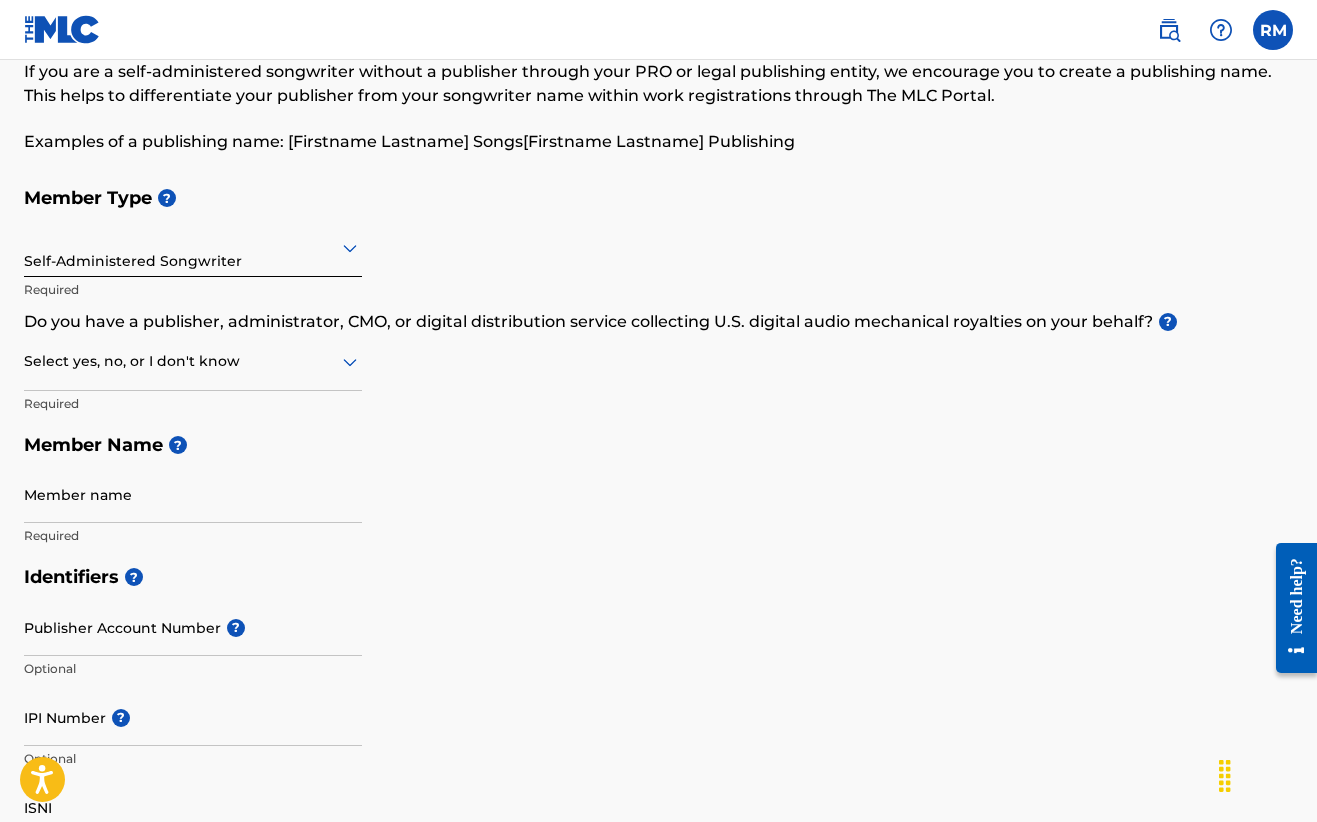 scroll, scrollTop: 106, scrollLeft: 0, axis: vertical 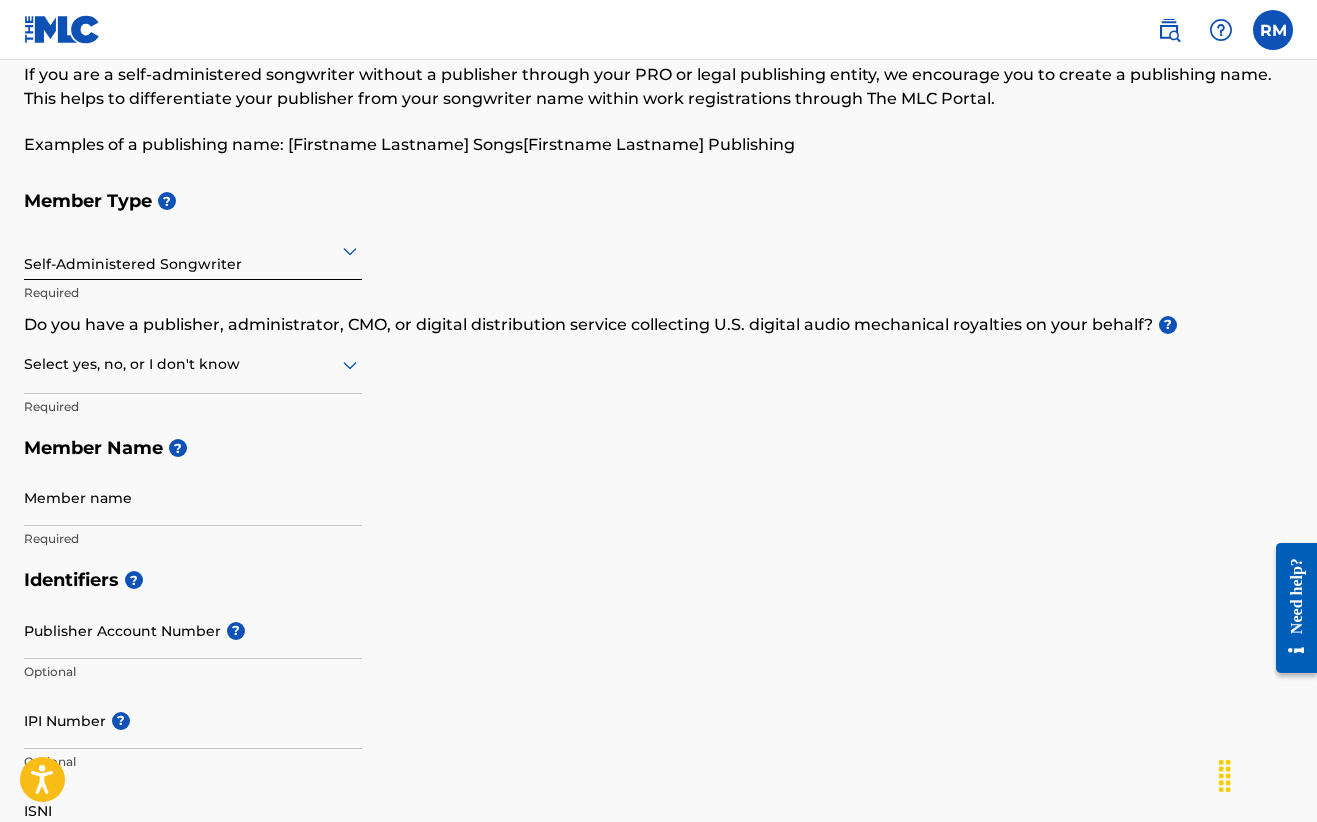 click 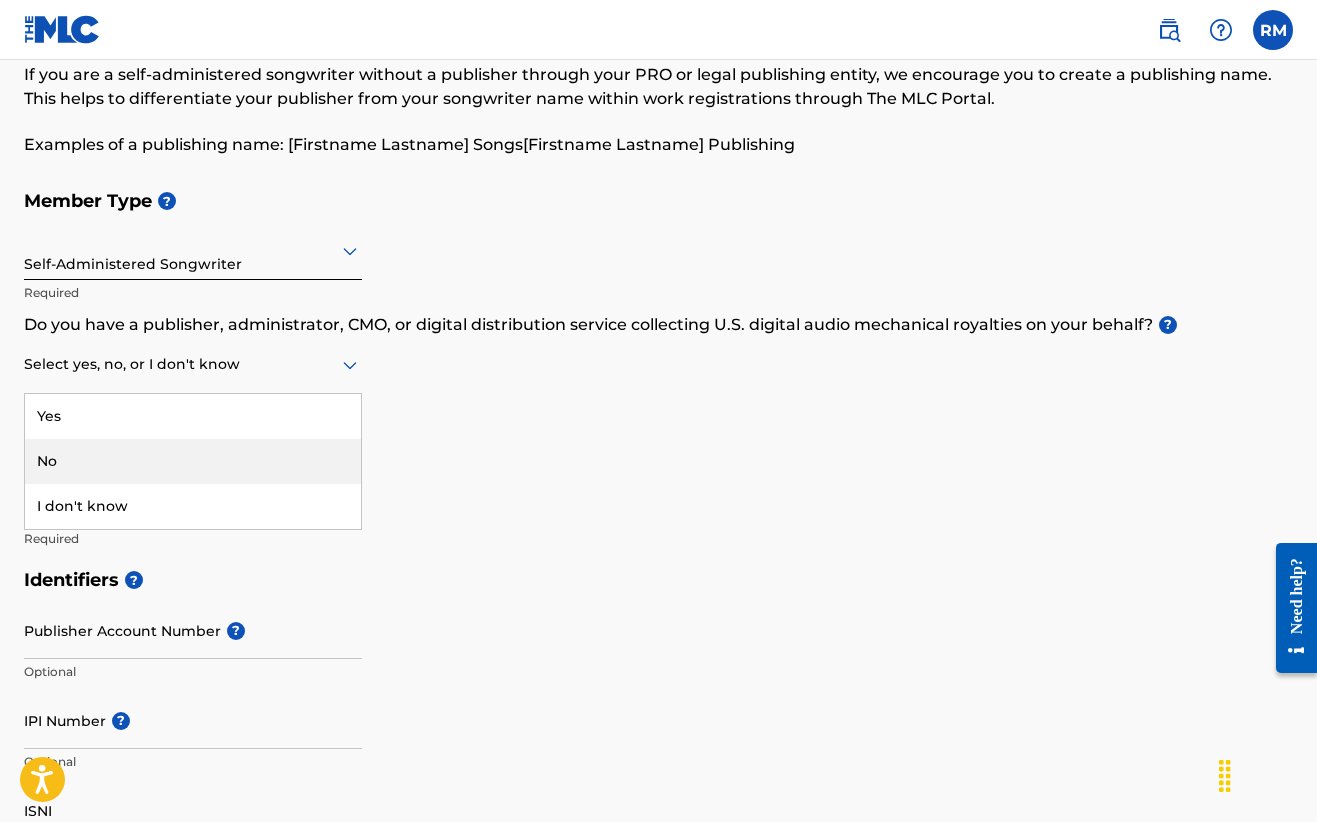 click on "No" at bounding box center (193, 461) 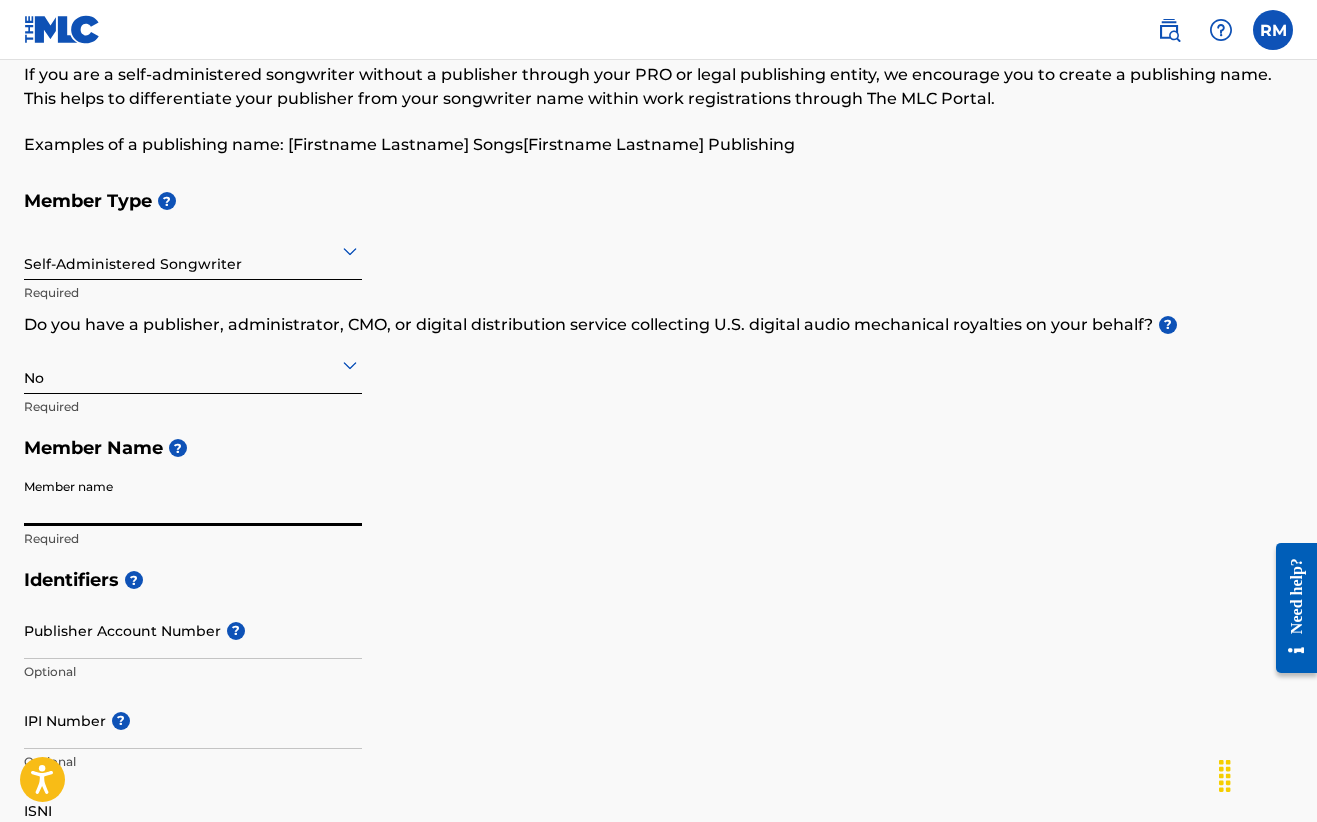 click at bounding box center [1273, 30] 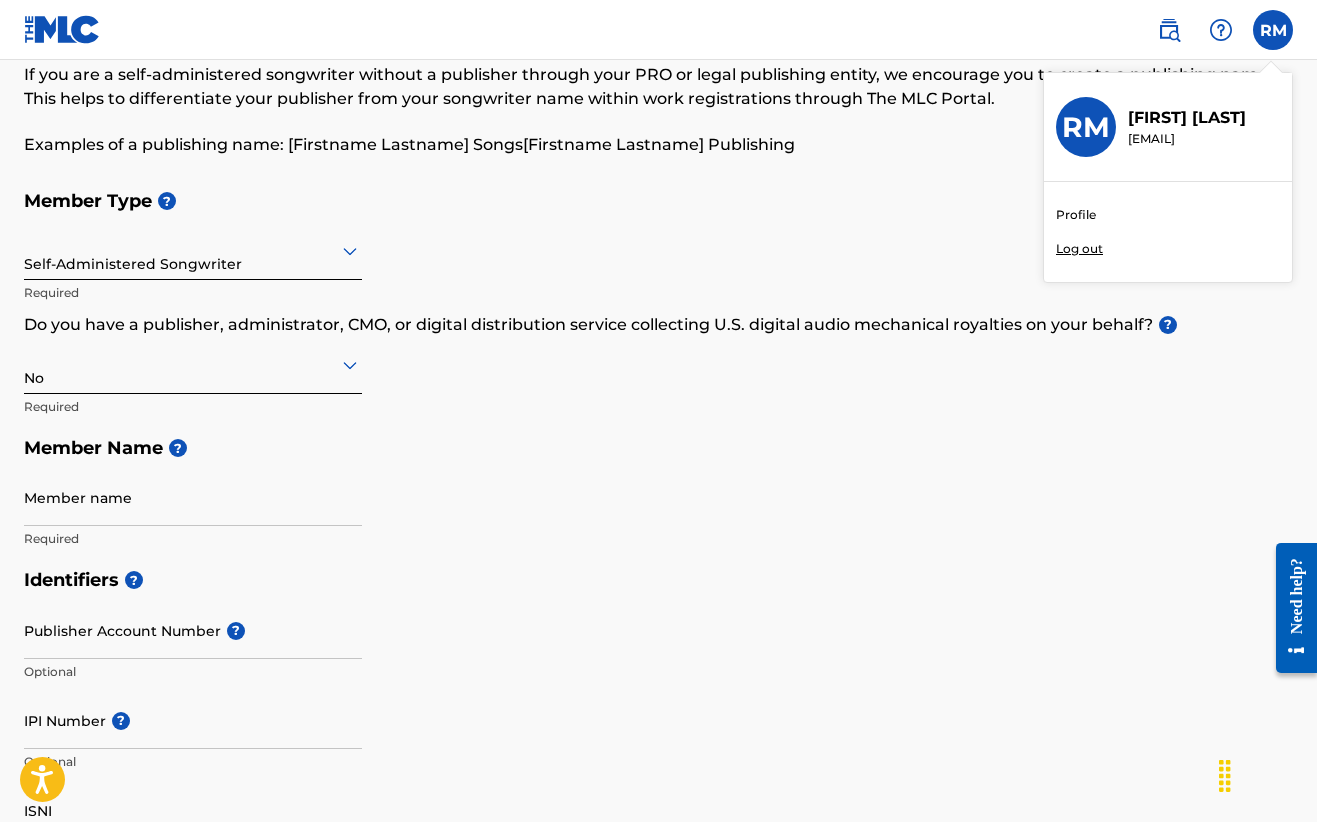 click on "Profile" at bounding box center (1076, 215) 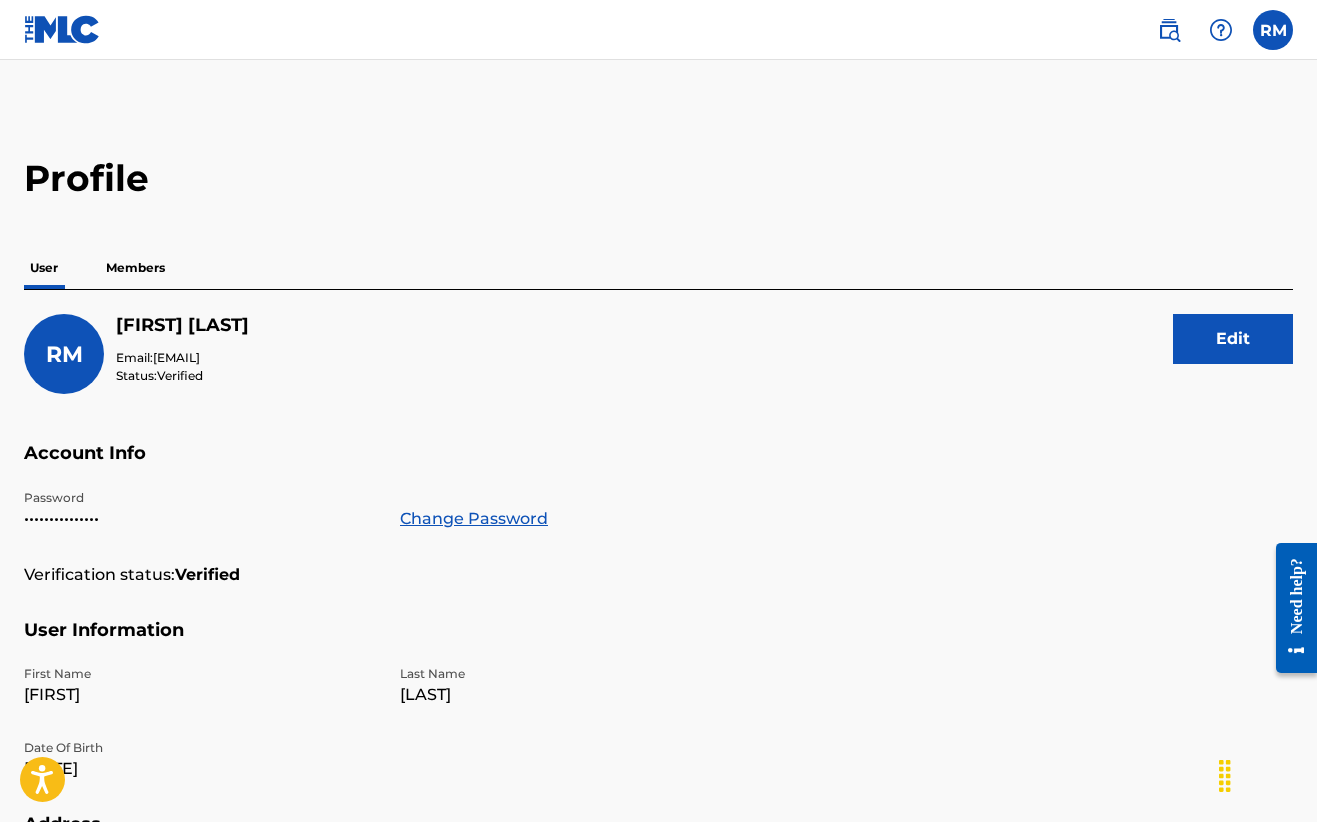 scroll, scrollTop: 0, scrollLeft: 0, axis: both 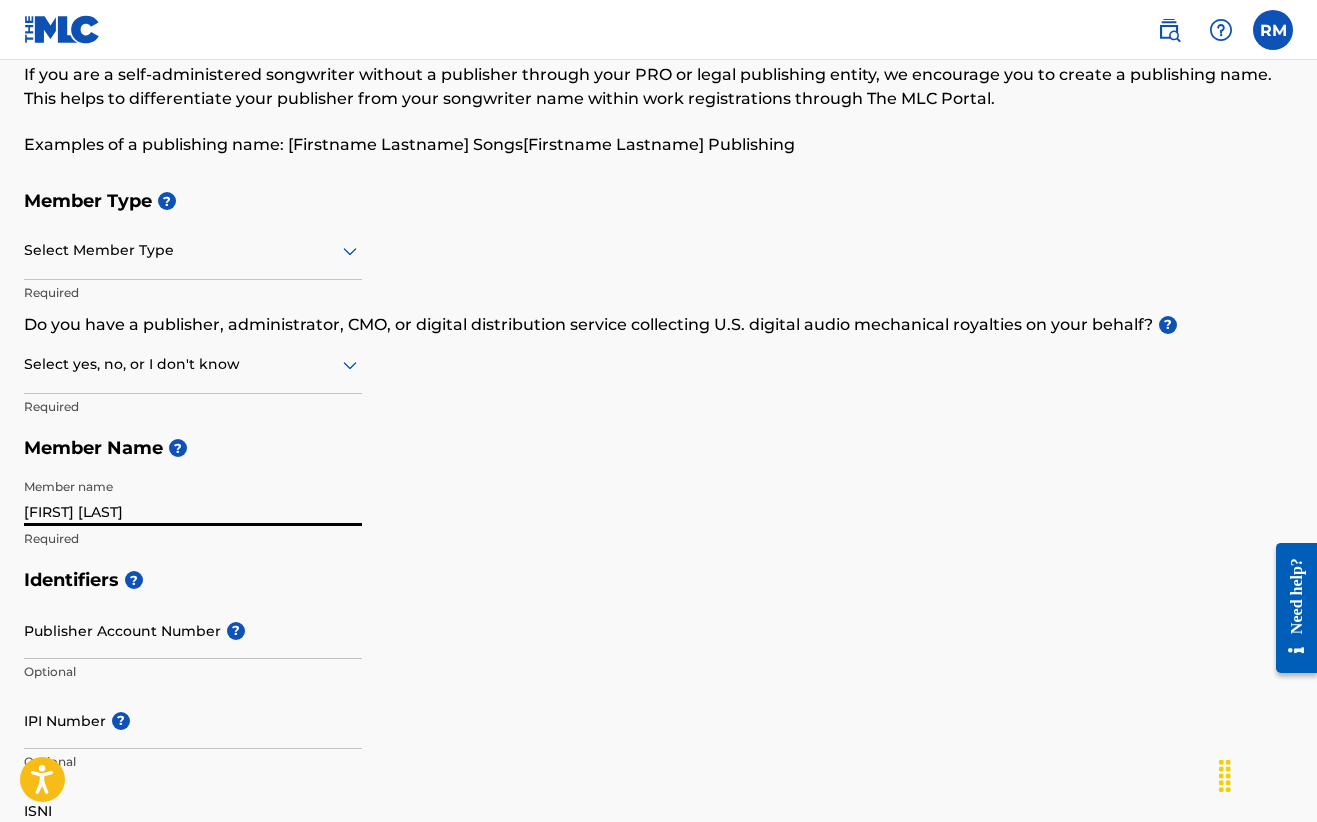 type on "[FIRST] [LAST]" 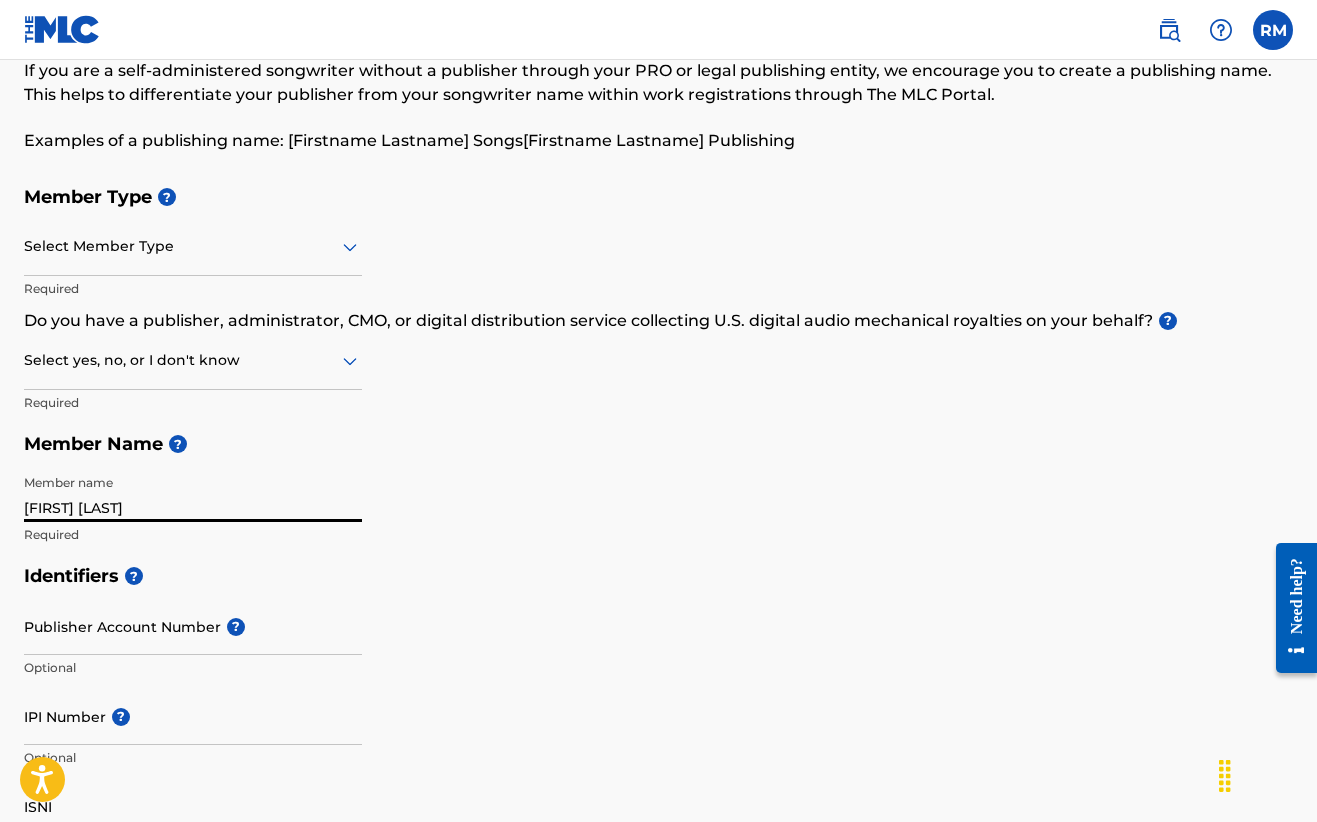 click on "Identifiers ? Publisher Account Number ? Optional IPI Number ? Optional ISNI Optional" at bounding box center [658, 711] 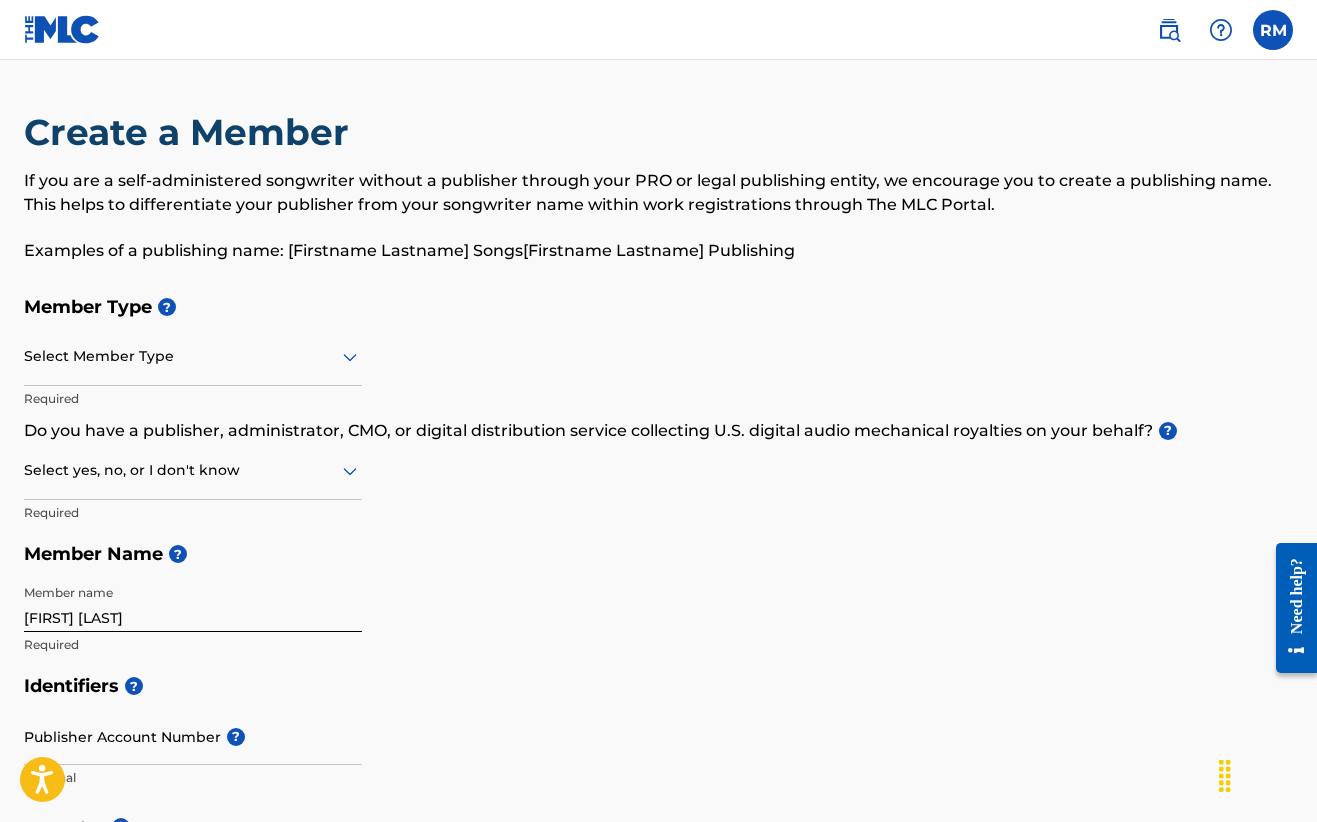 scroll, scrollTop: 1, scrollLeft: 0, axis: vertical 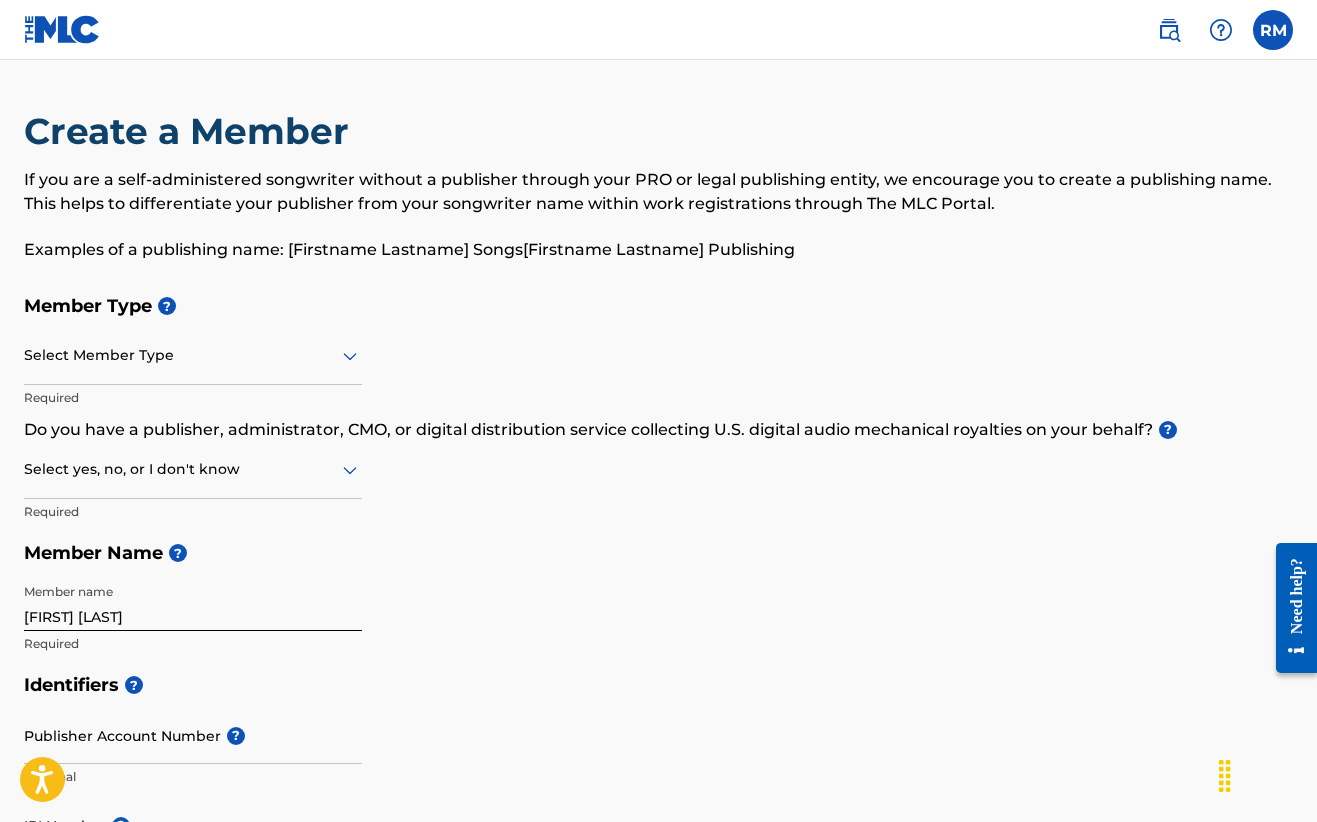 click 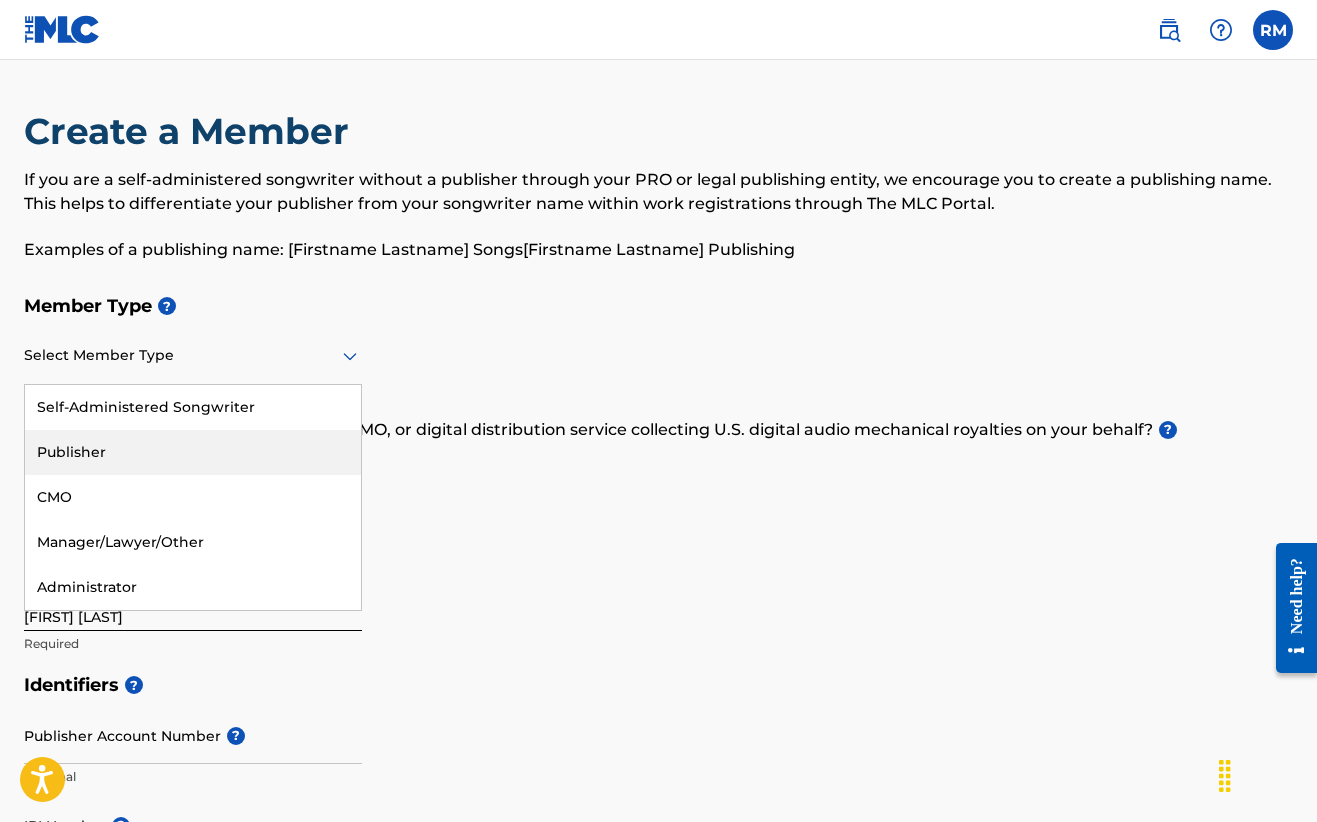 click on "Publisher" at bounding box center (193, 452) 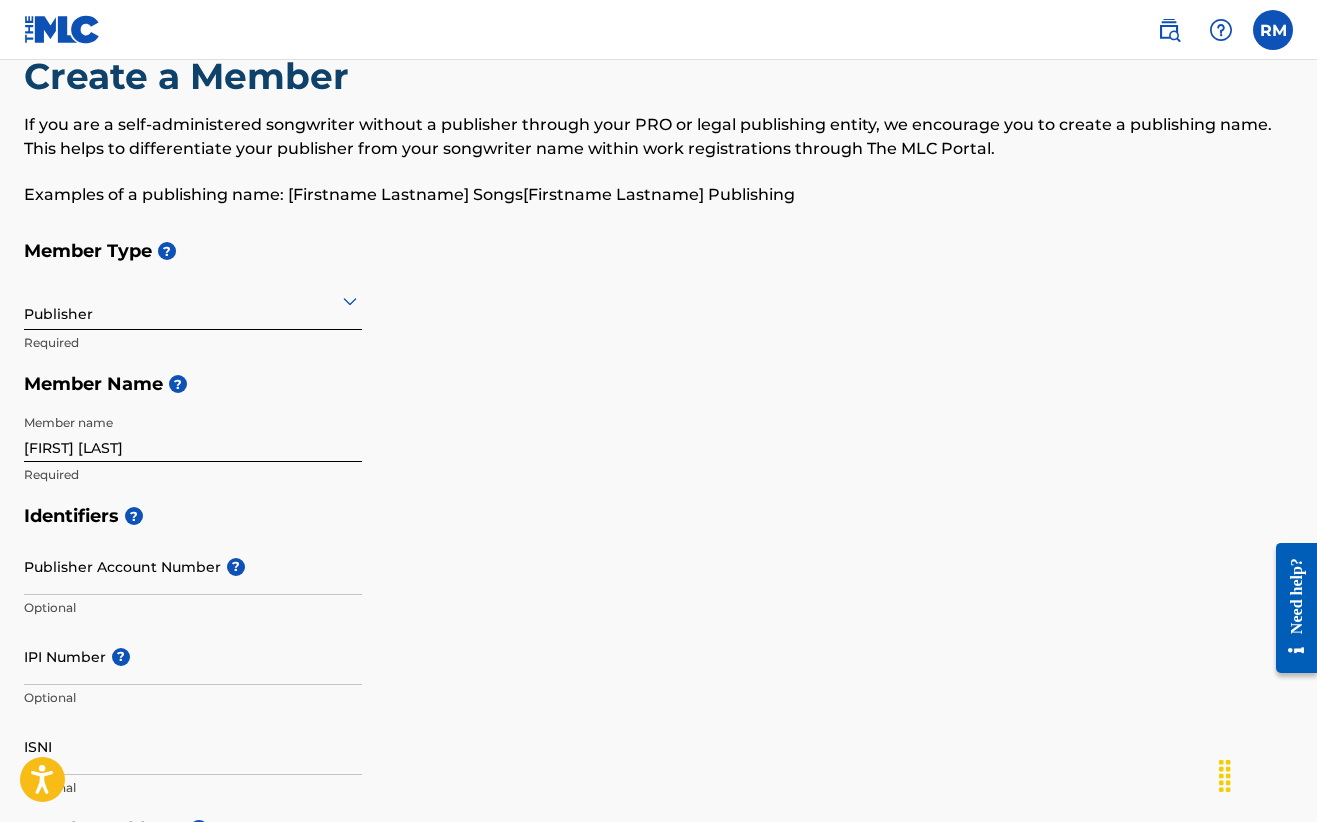 scroll, scrollTop: 59, scrollLeft: 0, axis: vertical 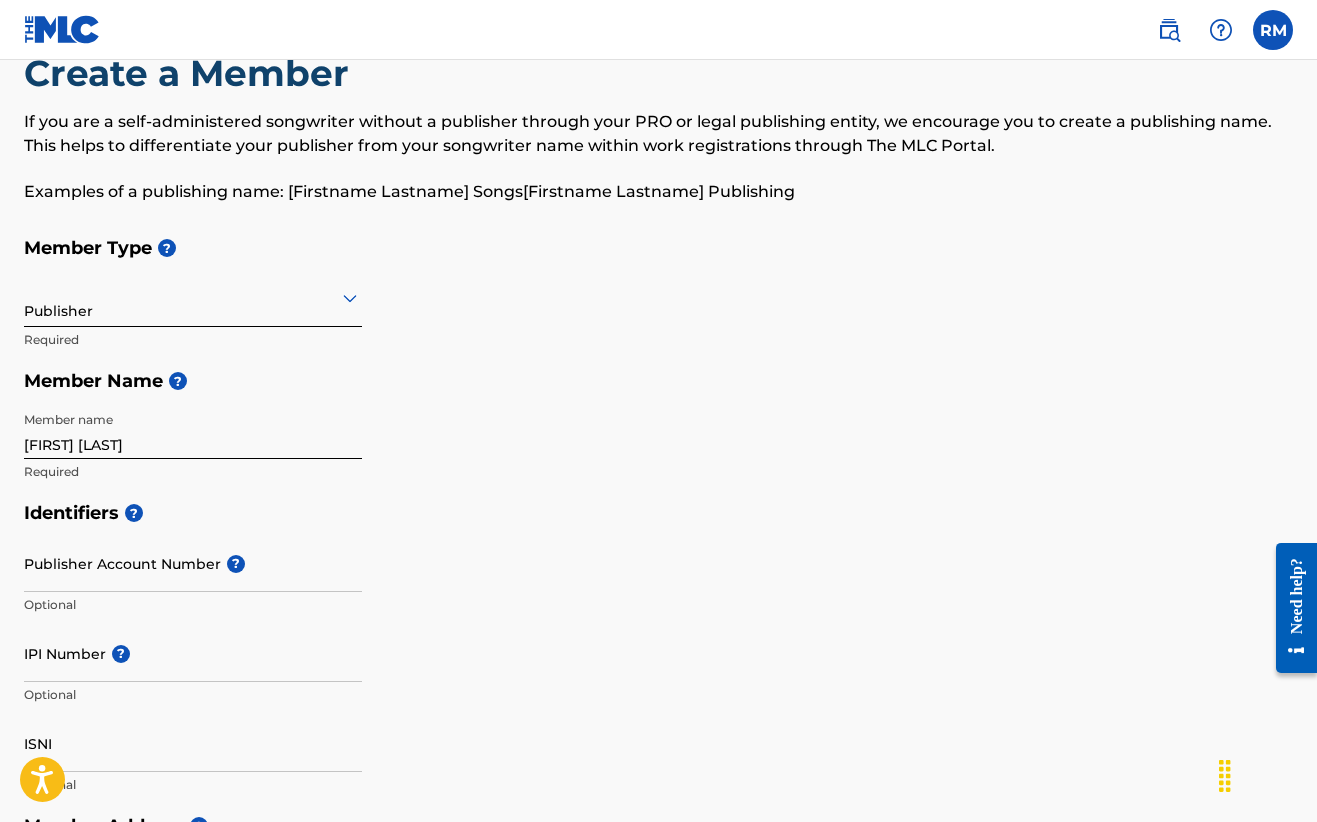 click 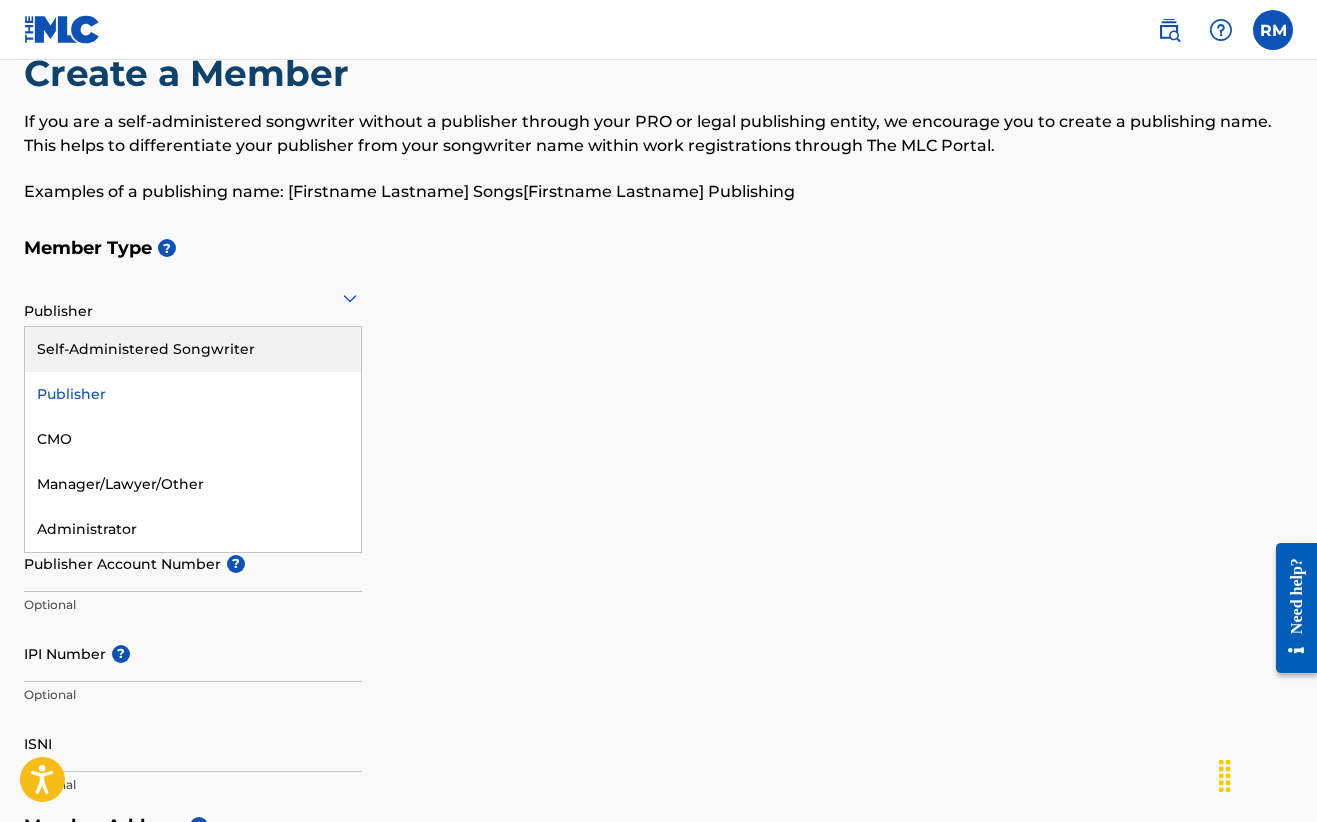 click on "Self-Administered Songwriter" at bounding box center (193, 349) 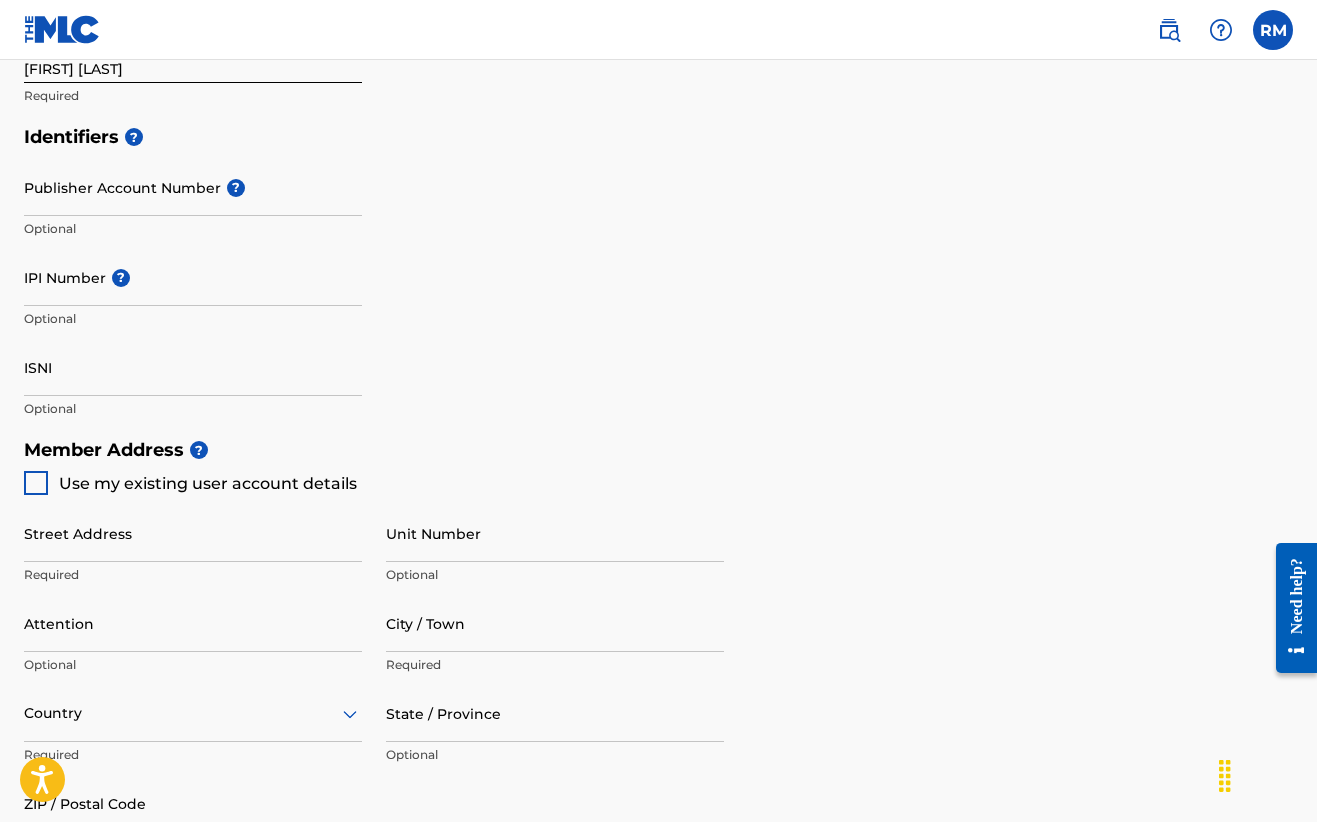 scroll, scrollTop: 578, scrollLeft: 0, axis: vertical 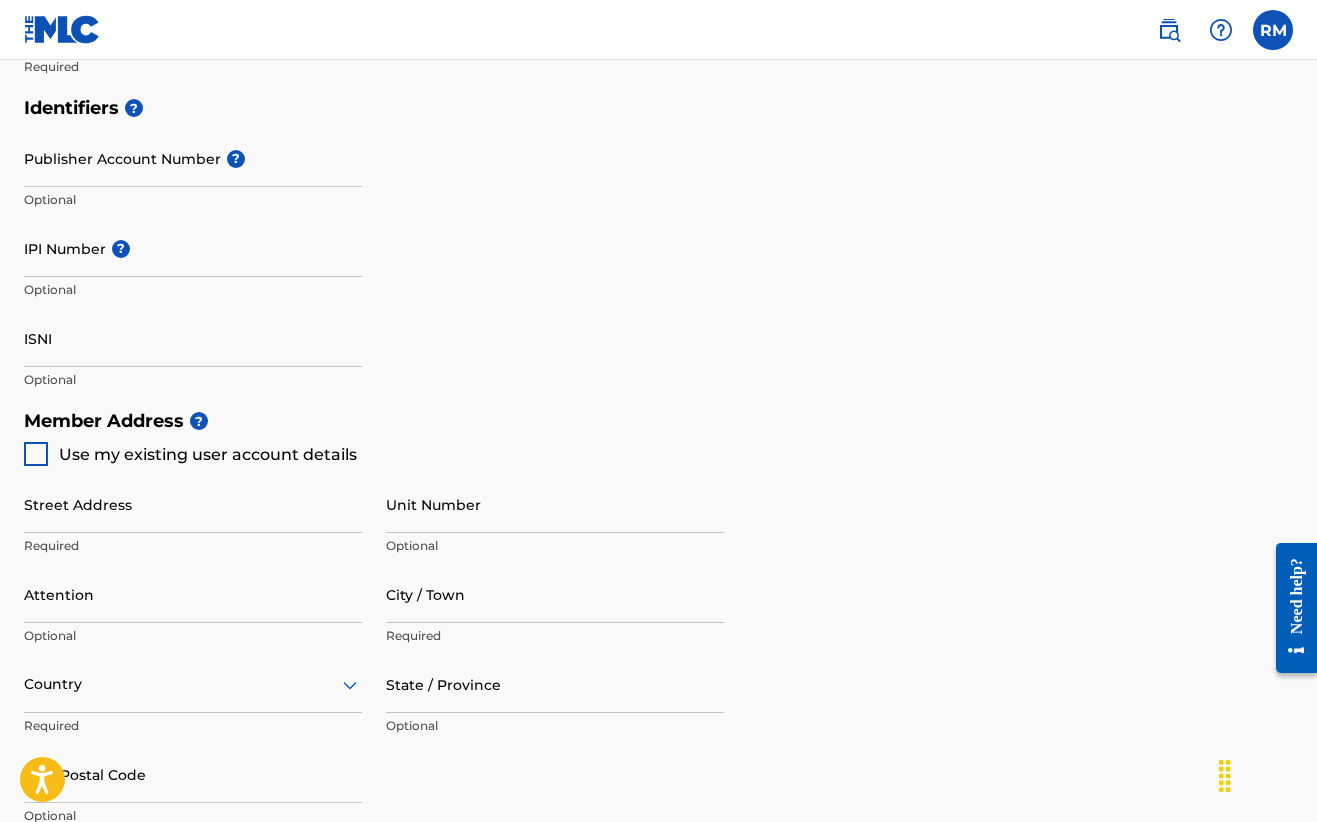 click at bounding box center [36, 454] 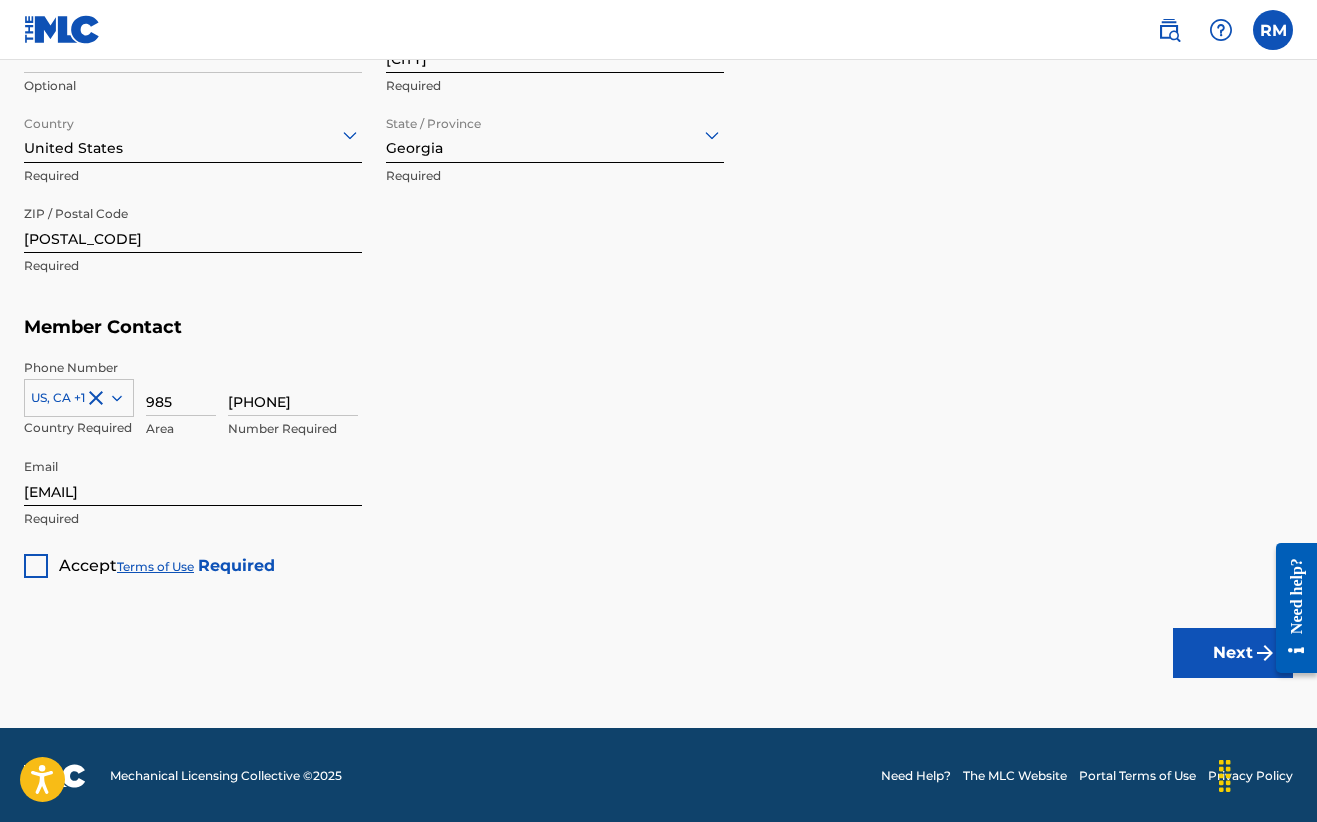 scroll, scrollTop: 1127, scrollLeft: 0, axis: vertical 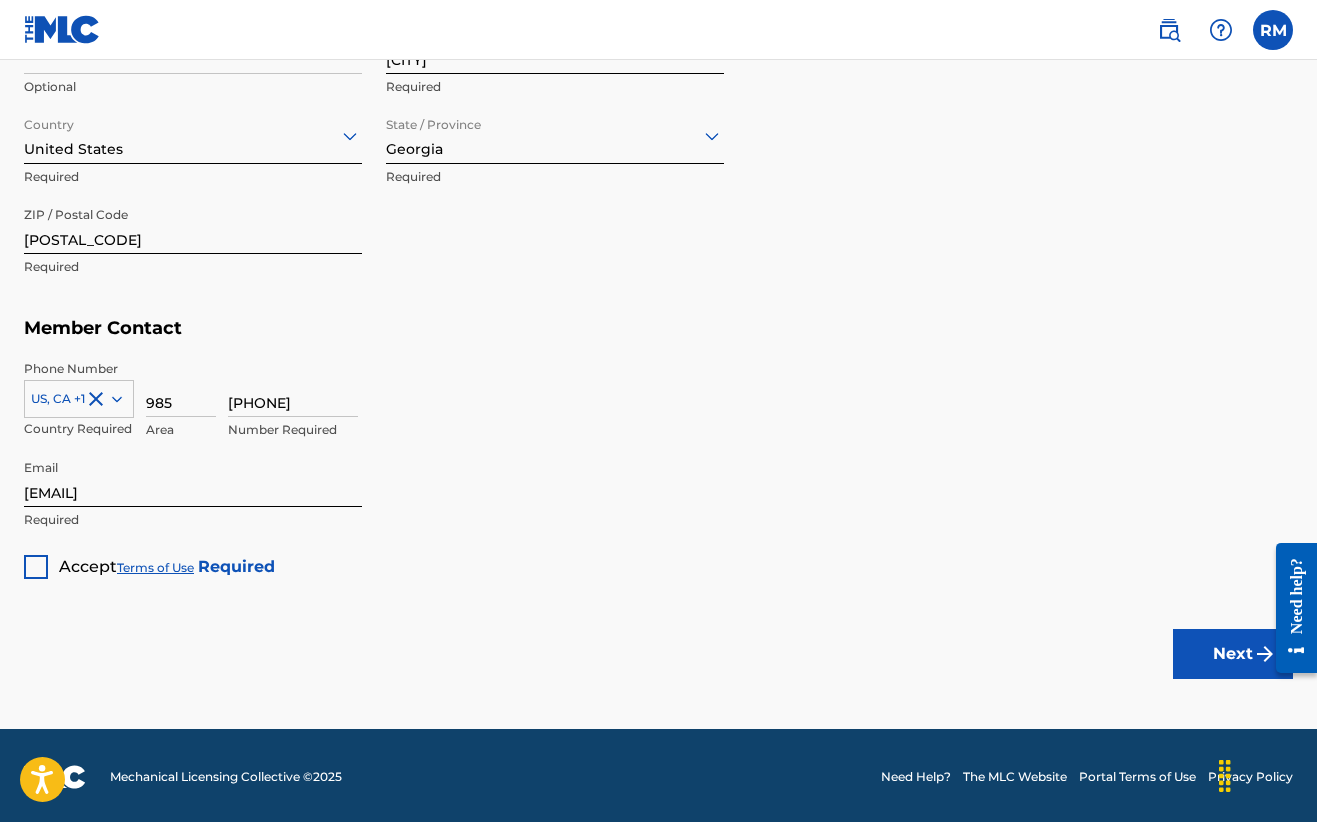 click at bounding box center [36, 567] 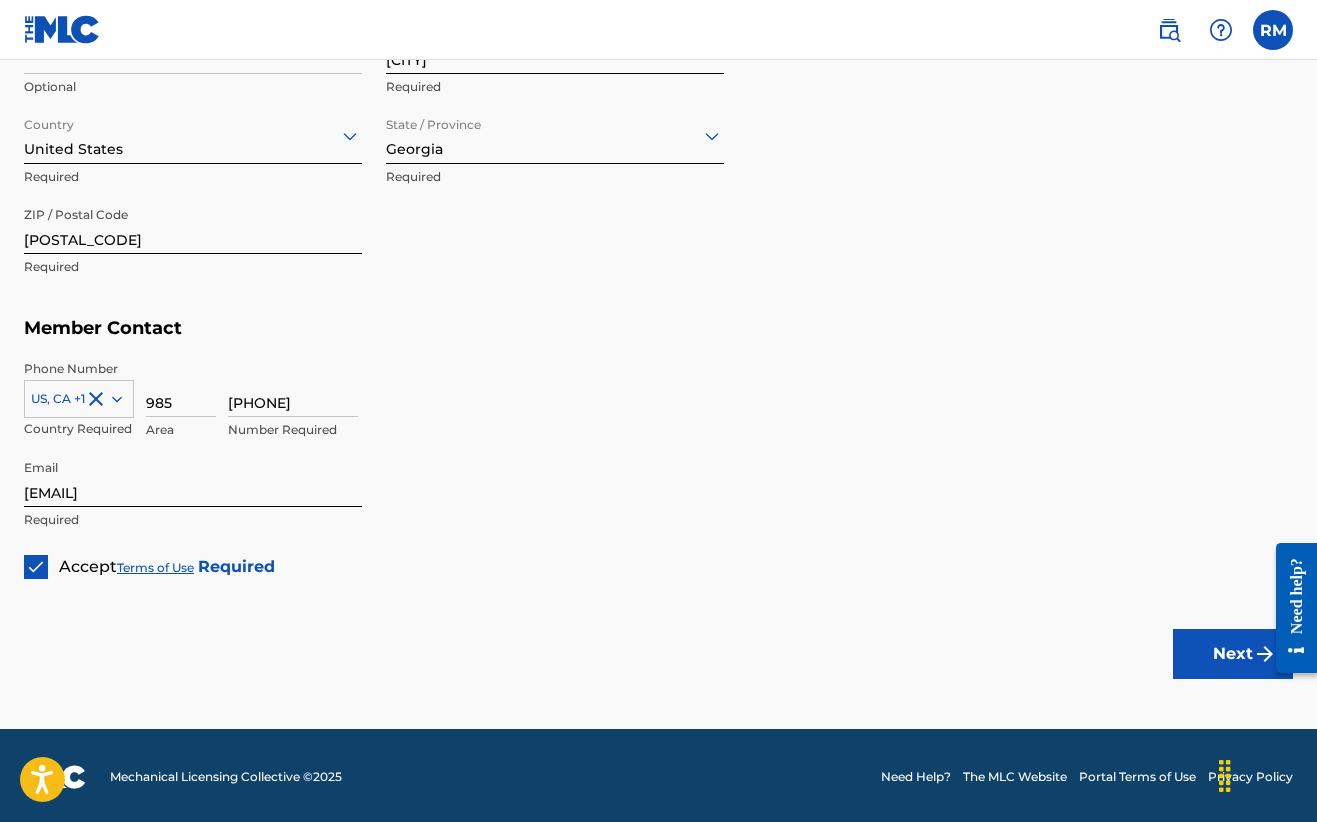 click on "Terms of Use" at bounding box center [155, 567] 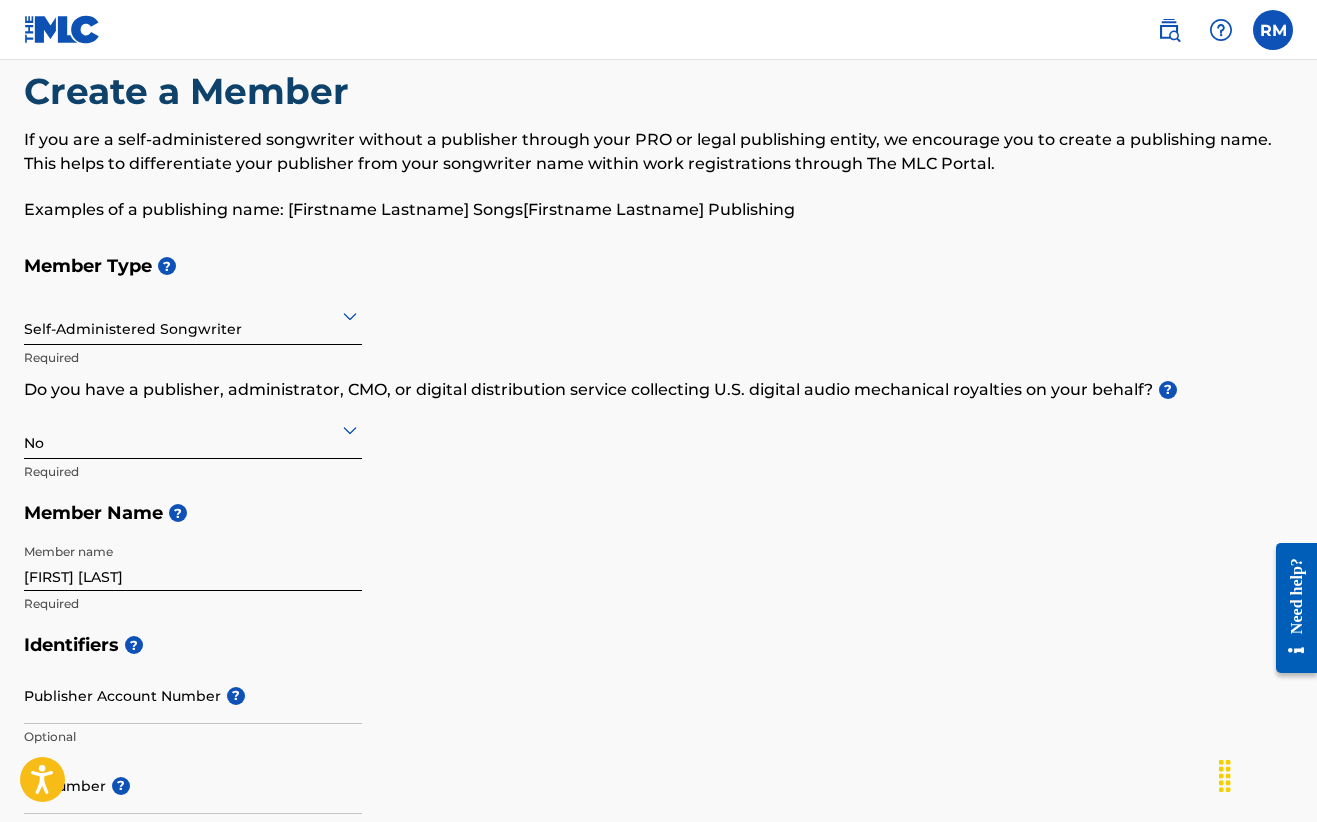 scroll, scrollTop: 25, scrollLeft: 0, axis: vertical 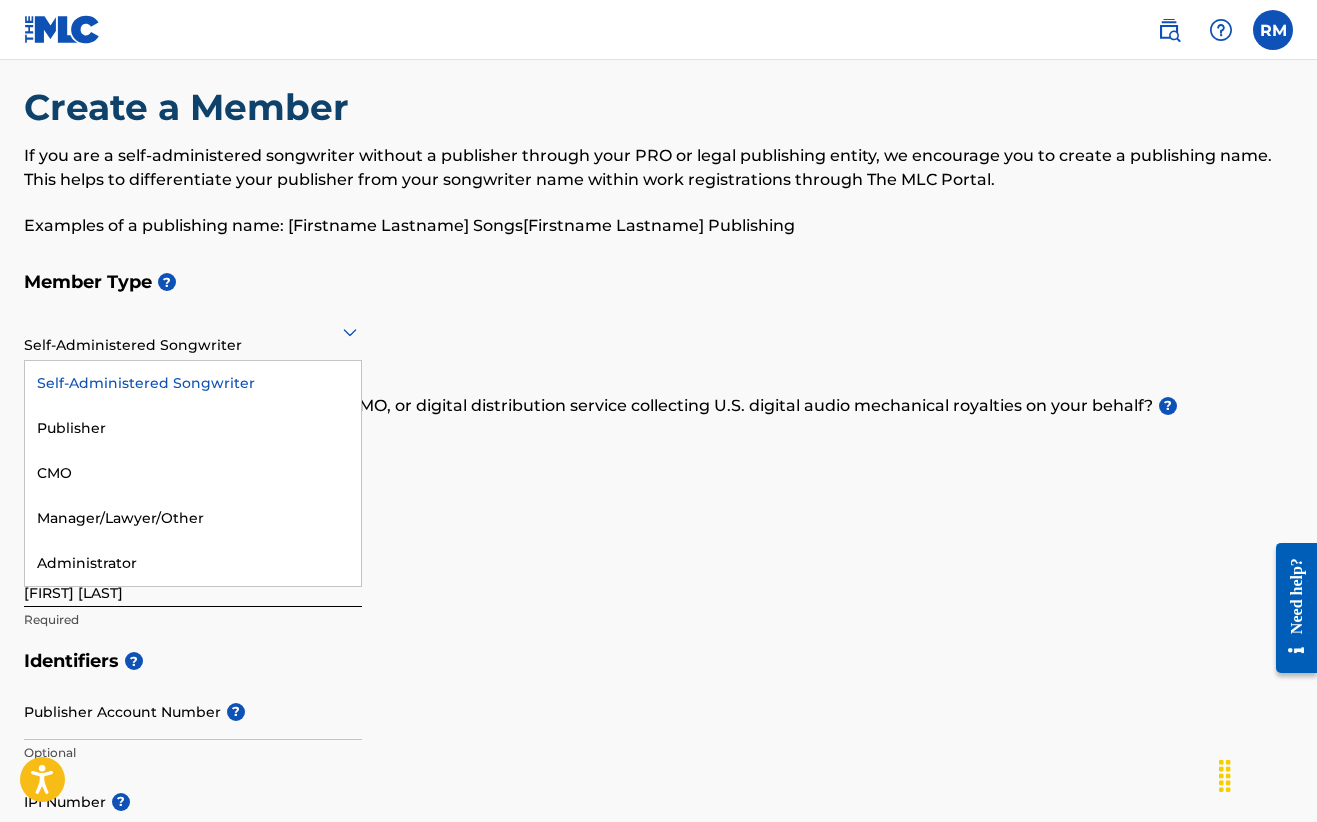 click 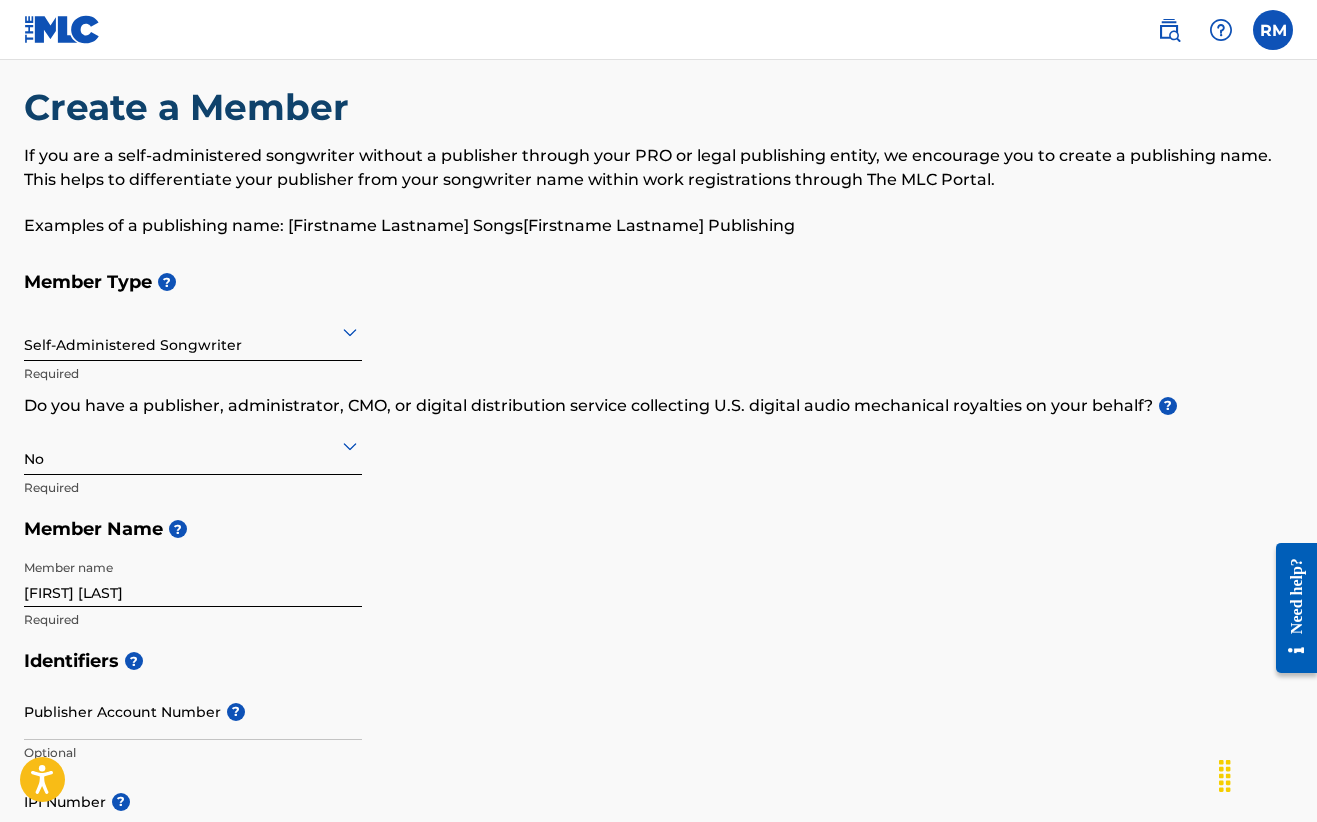 click on "Member Type ? Self-Administered Songwriter Required Do you have a publisher, administrator, CMO, or digital distribution service collecting U.S. digital audio mechanical royalties on your behalf? ? No Required Member Name ? Member name [FIRST] [LAST] Required" at bounding box center (658, 450) 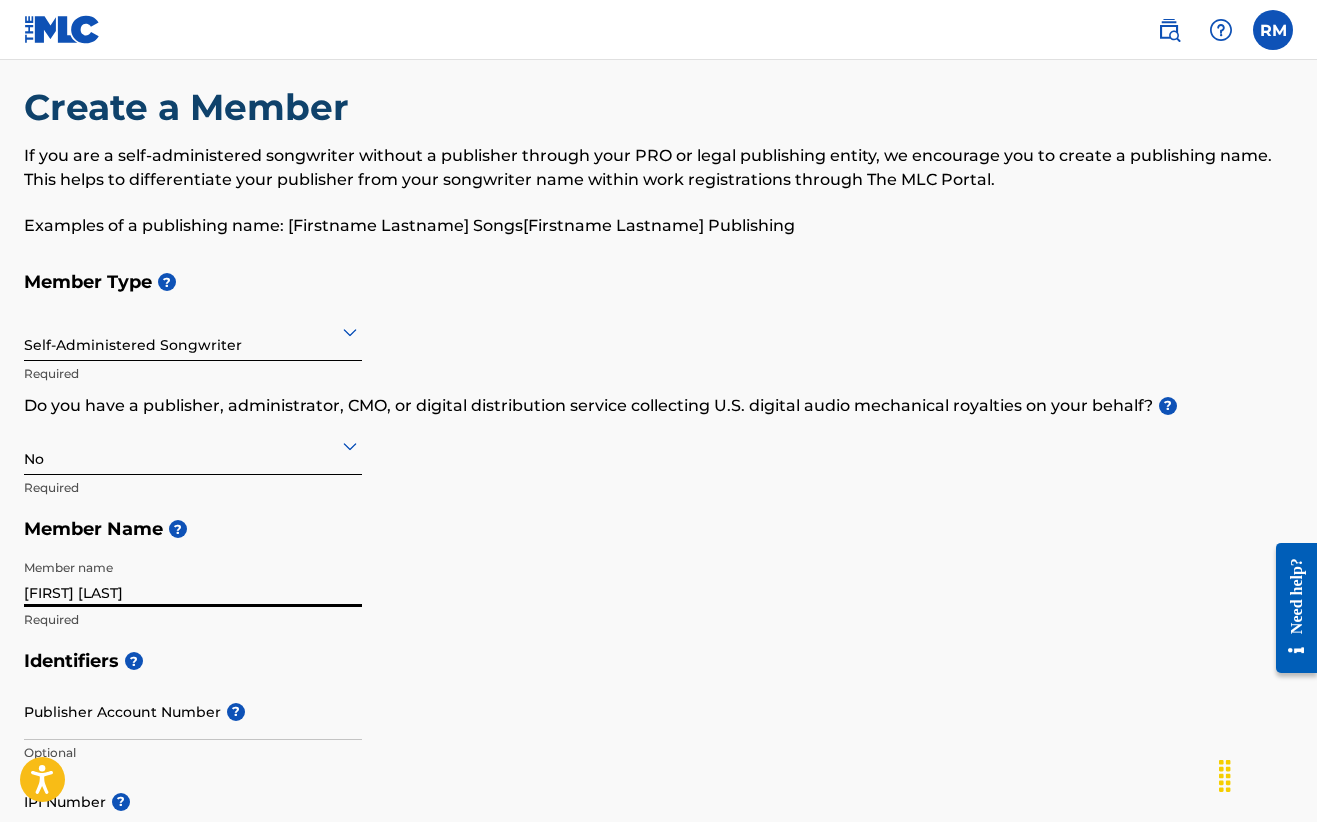 click on "[FIRST] [LAST]" at bounding box center [193, 578] 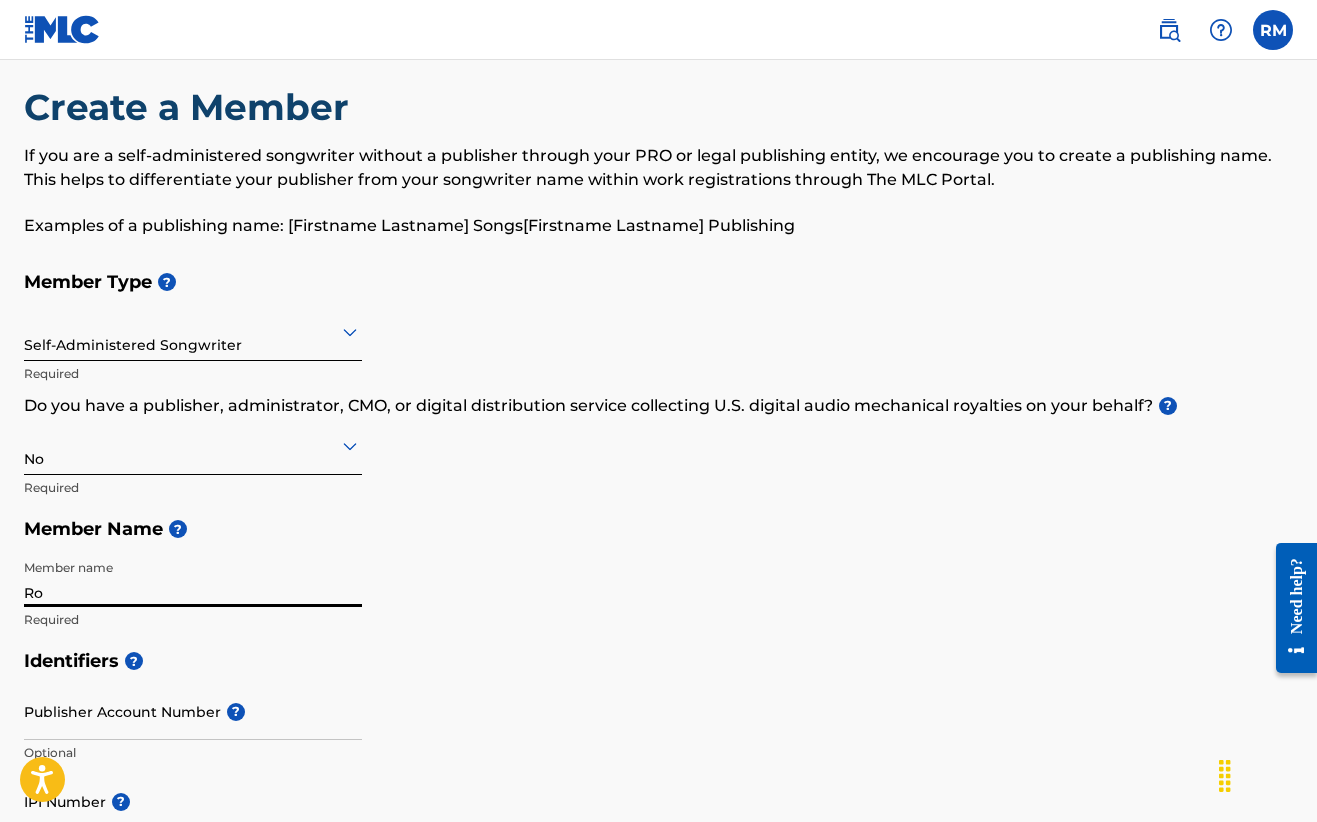type on "R" 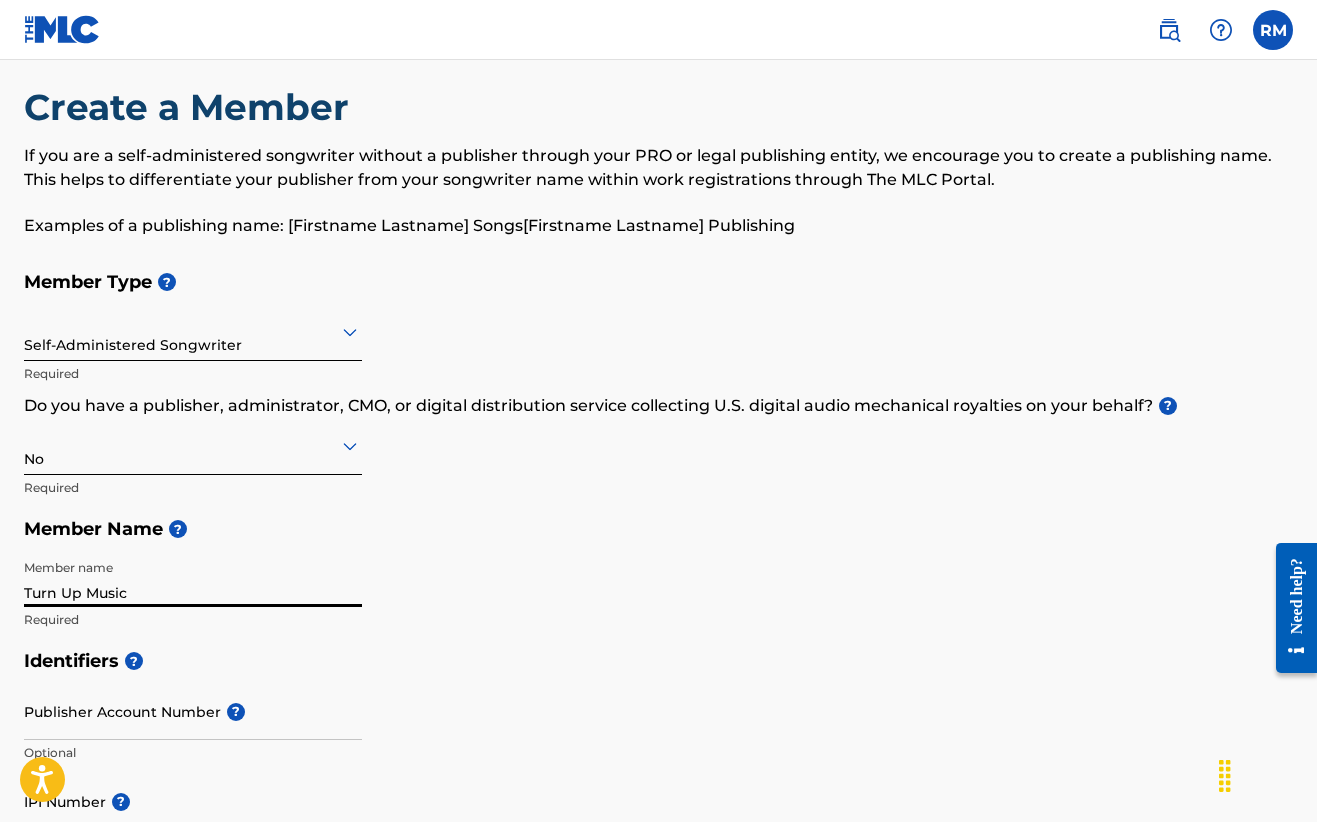 type on "Turn Up Music" 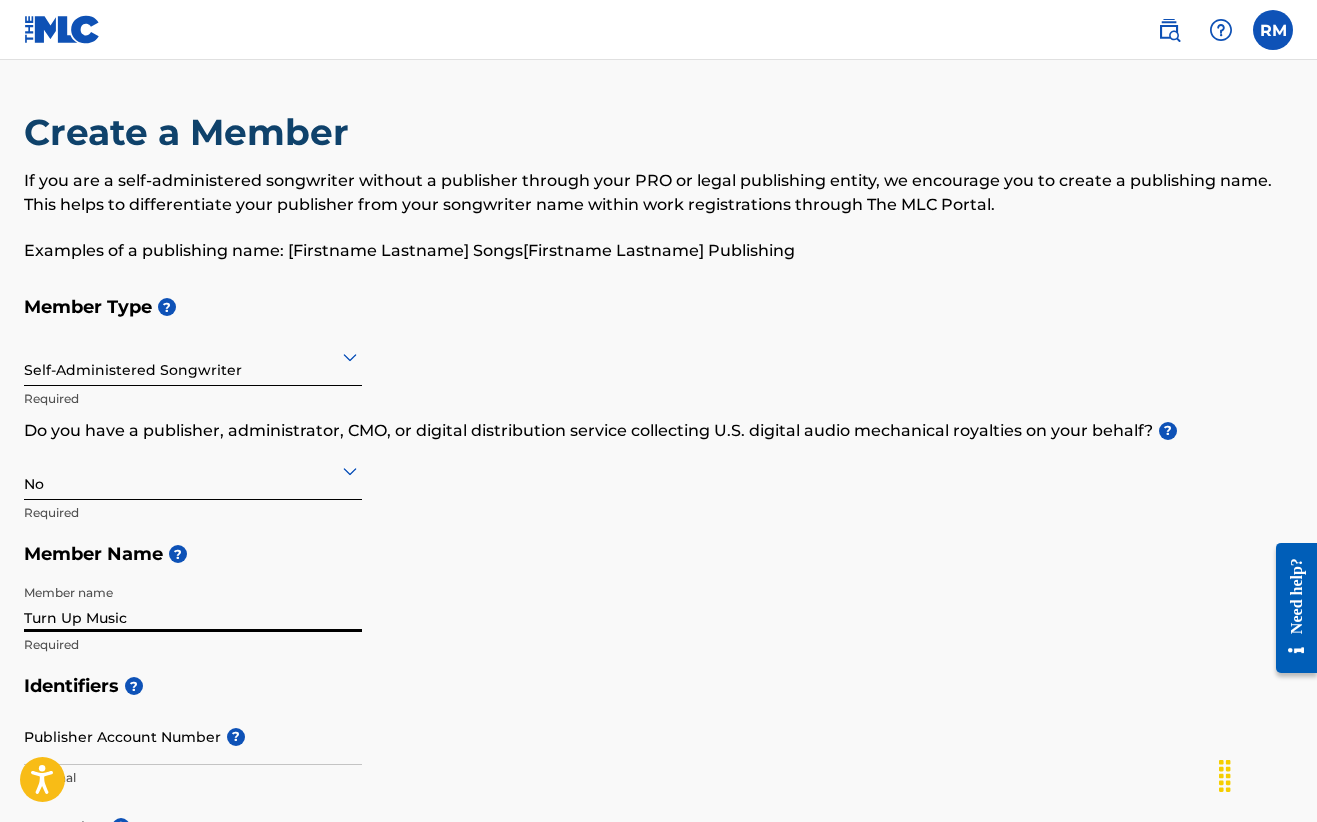 scroll, scrollTop: 0, scrollLeft: 0, axis: both 